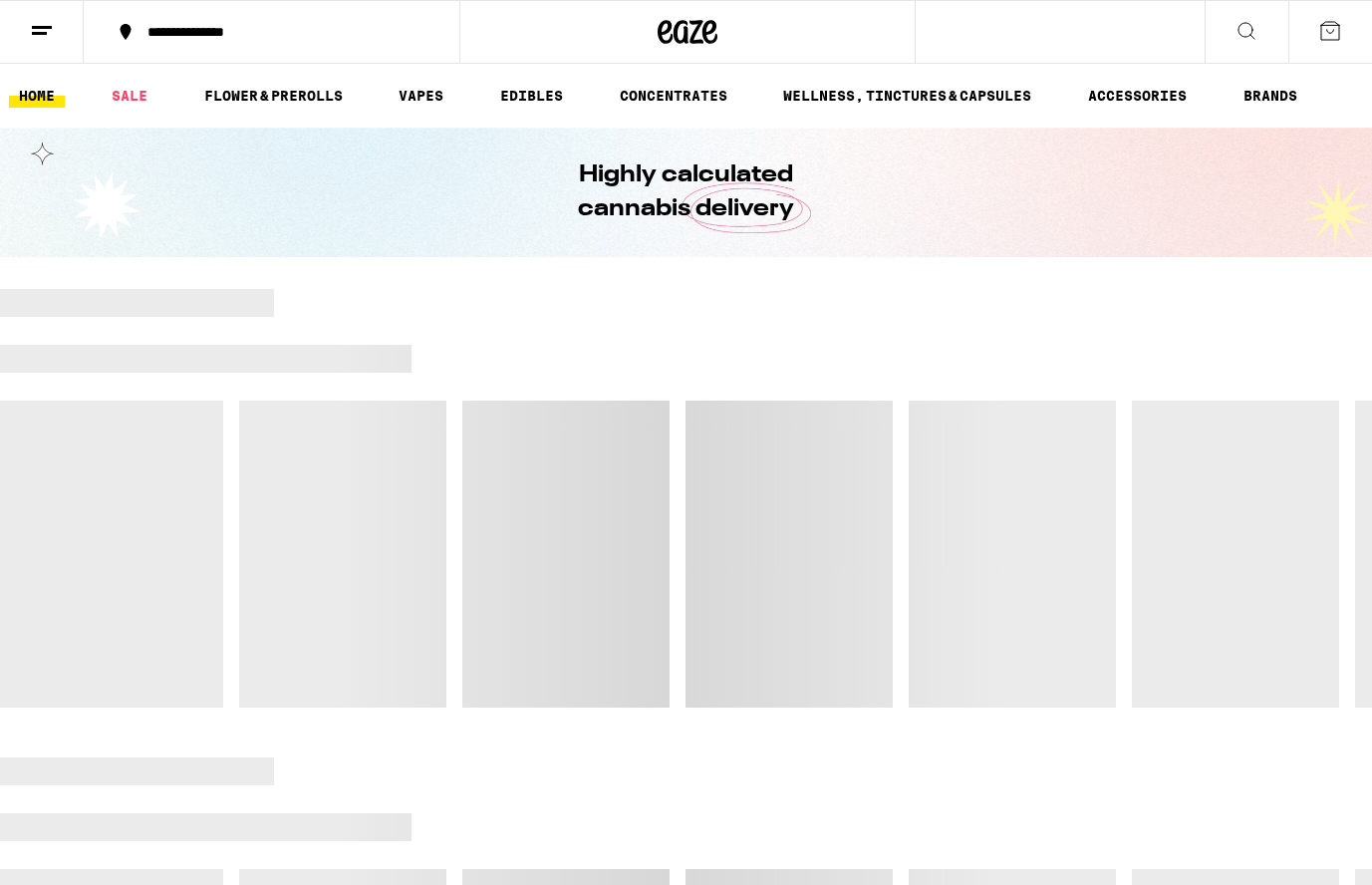 scroll, scrollTop: 0, scrollLeft: 0, axis: both 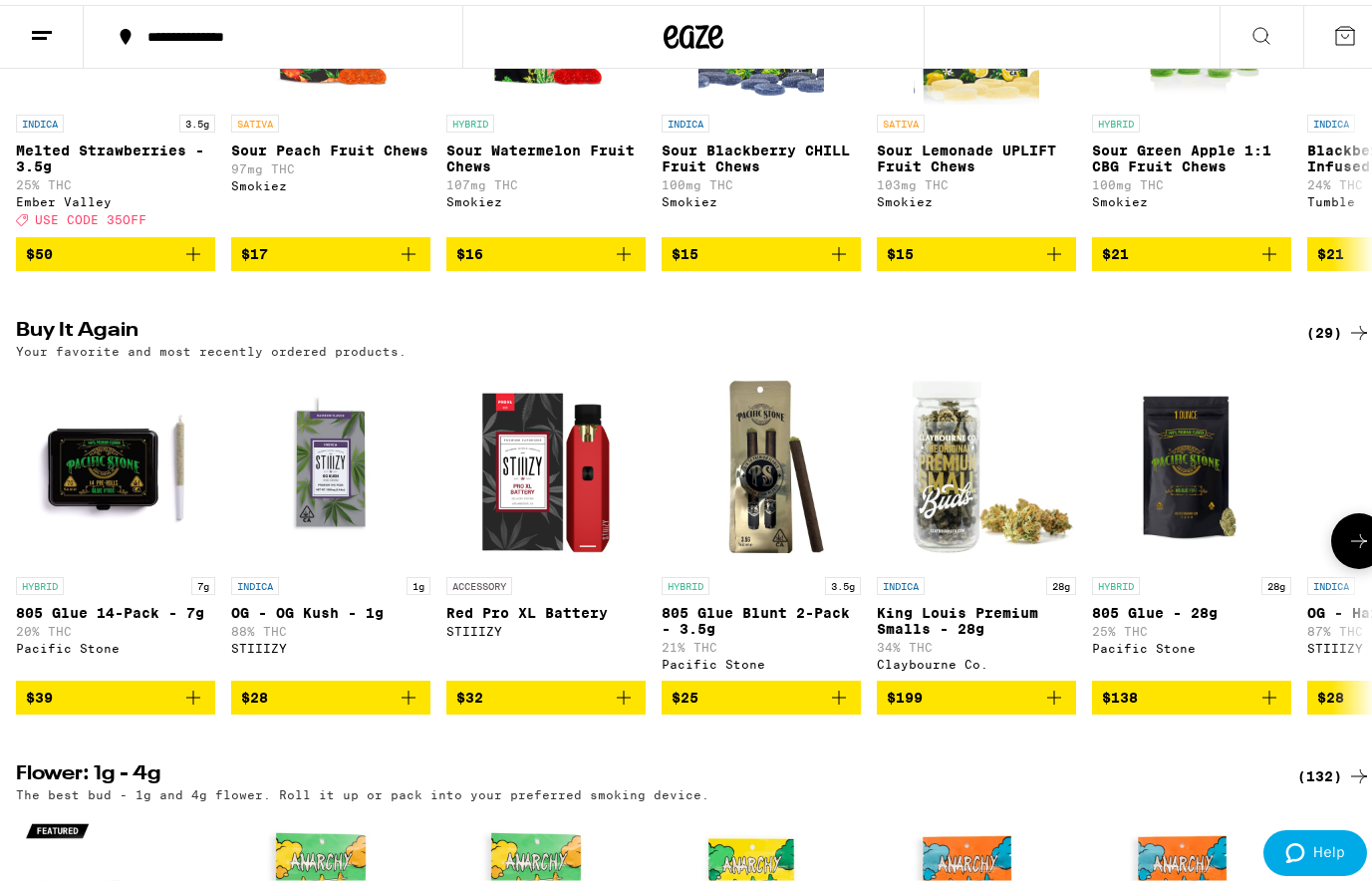click 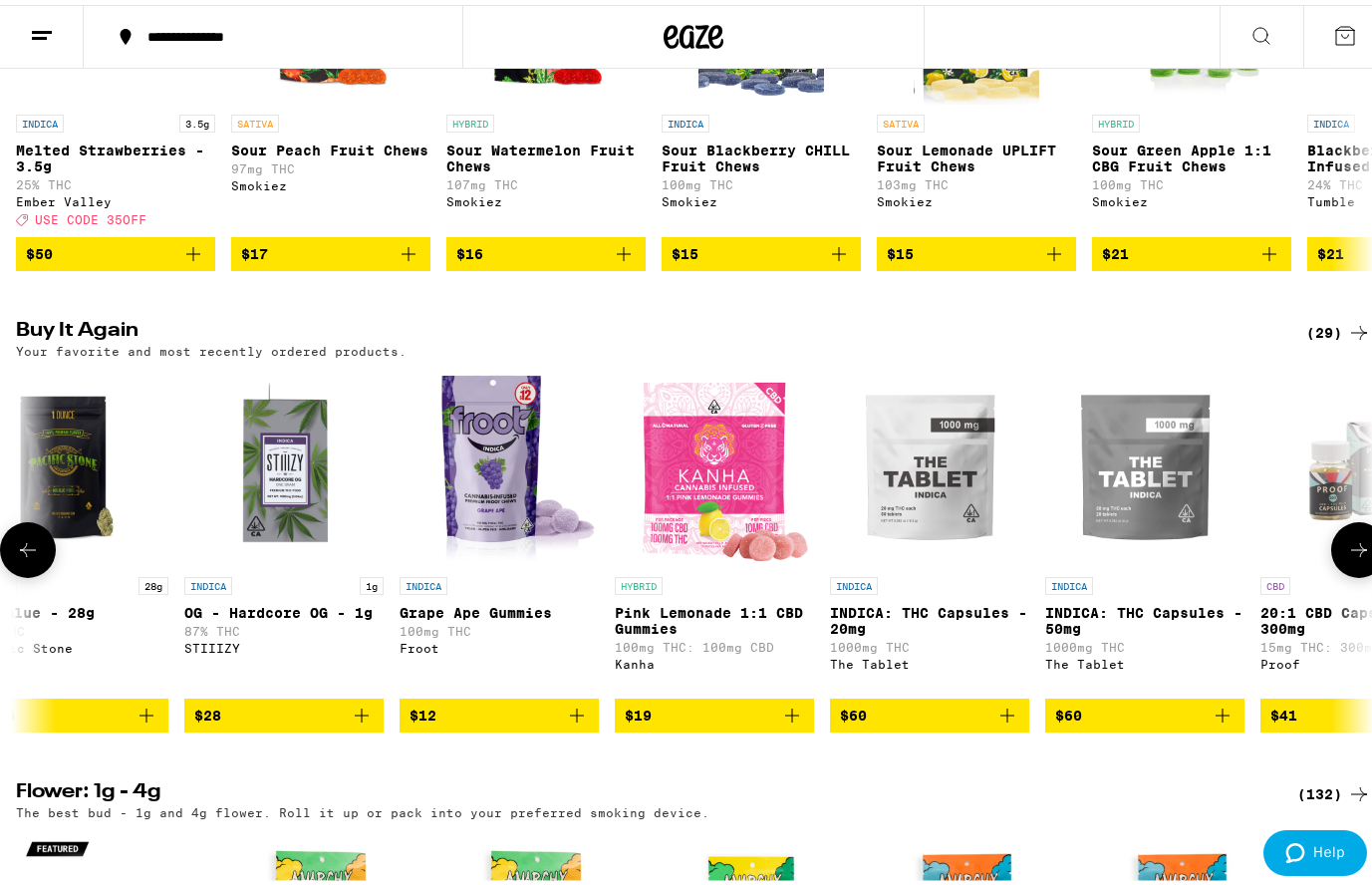 click 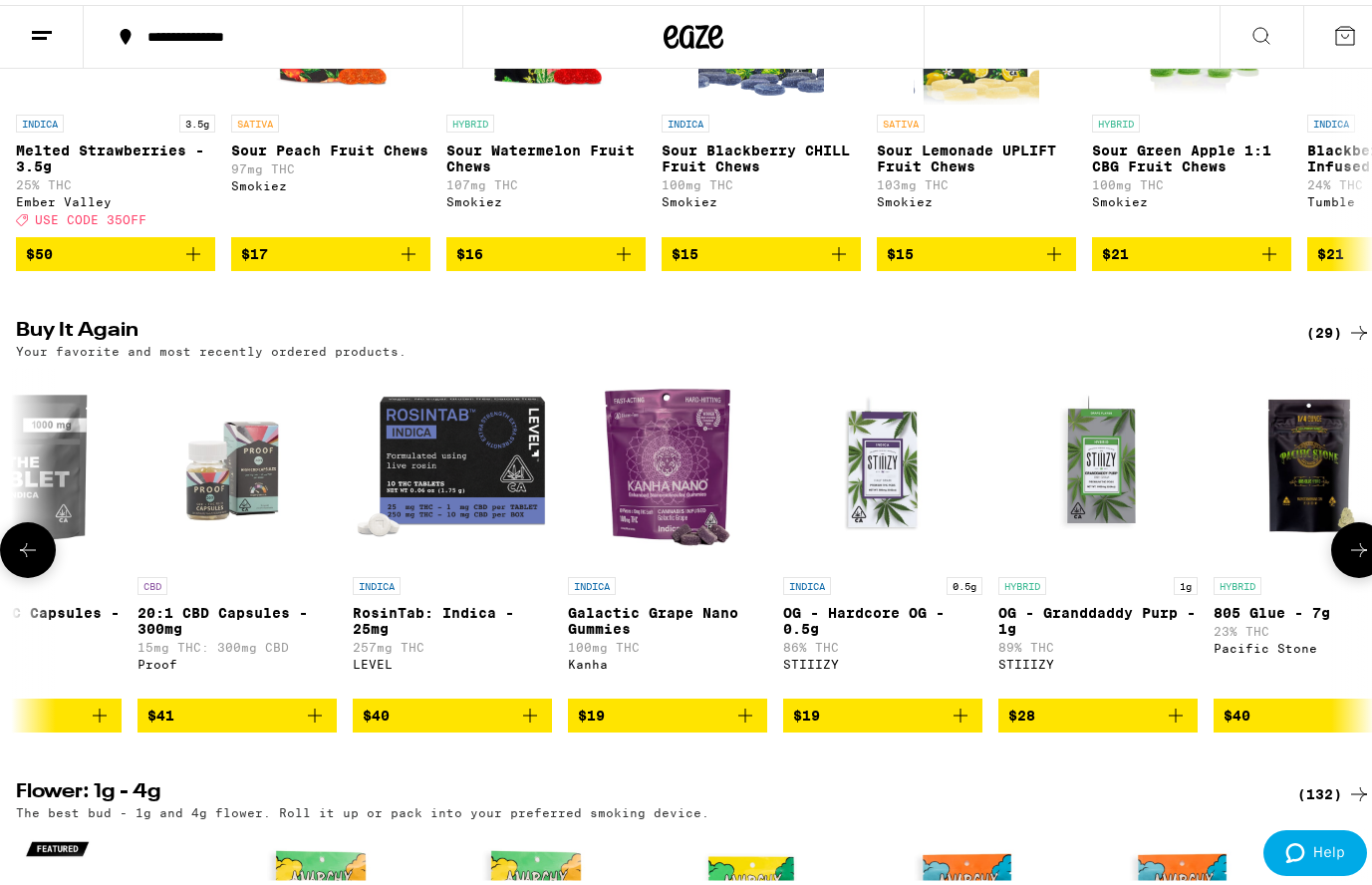 click 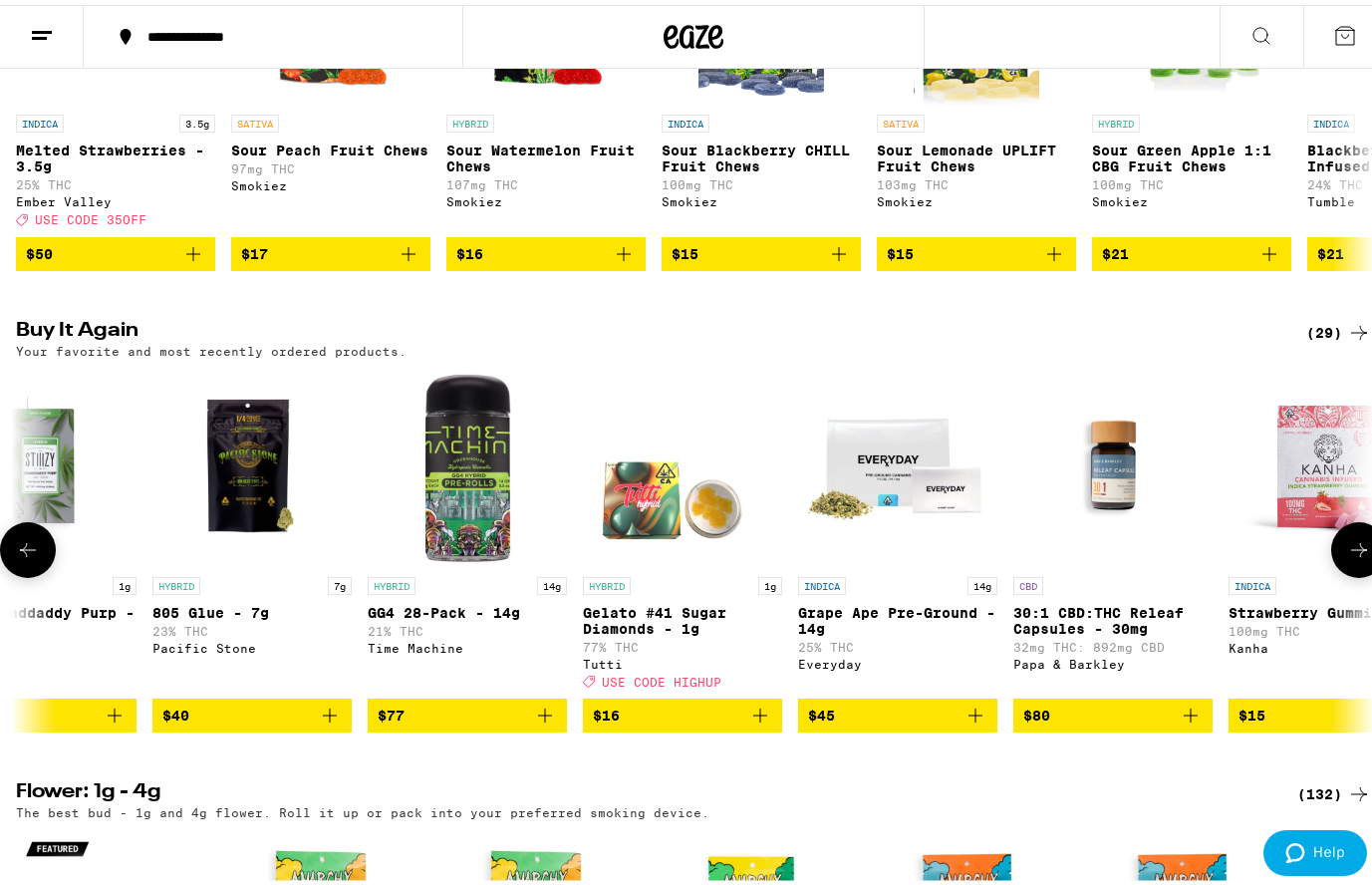 scroll, scrollTop: 0, scrollLeft: 3369, axis: horizontal 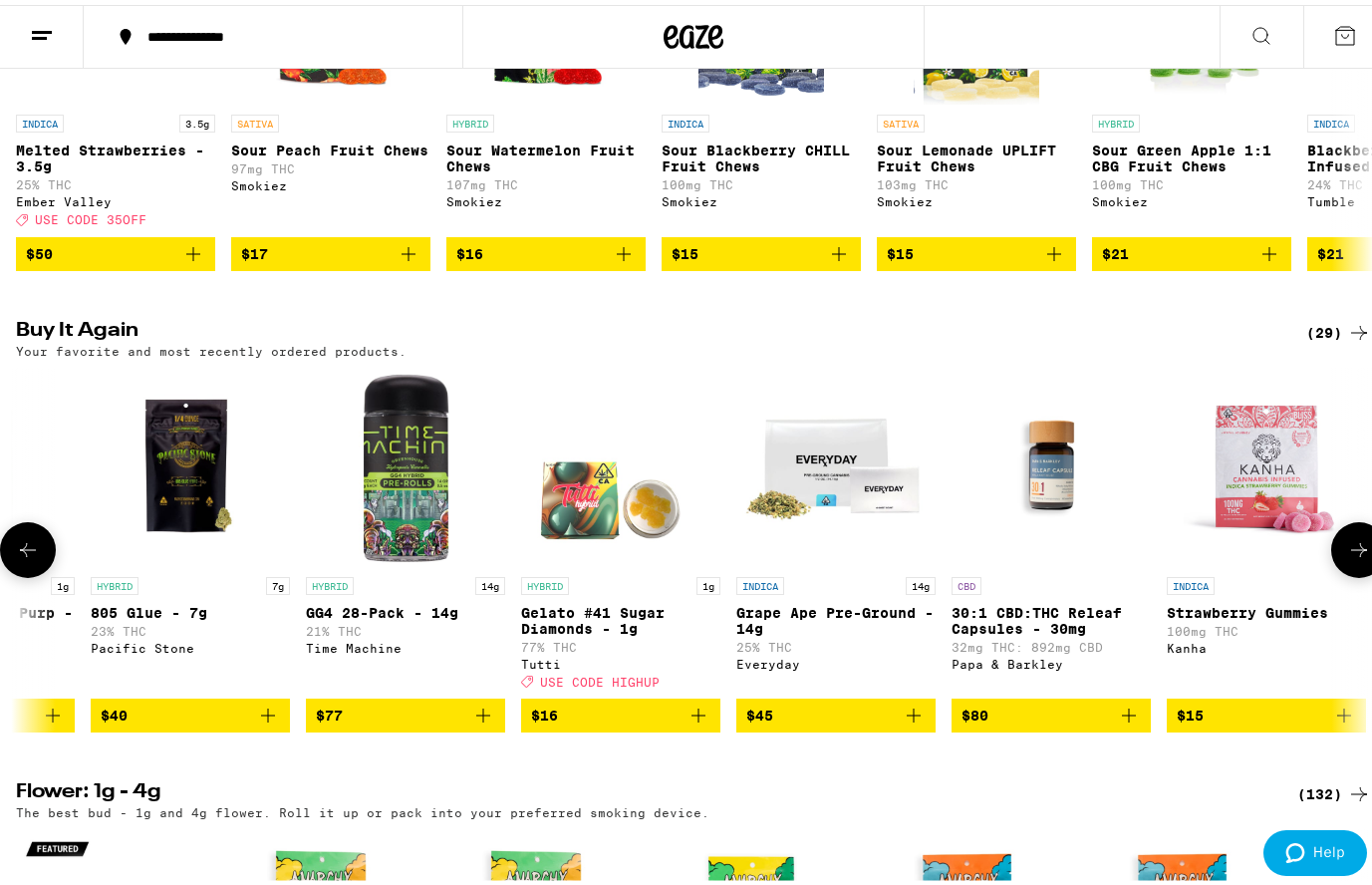 click 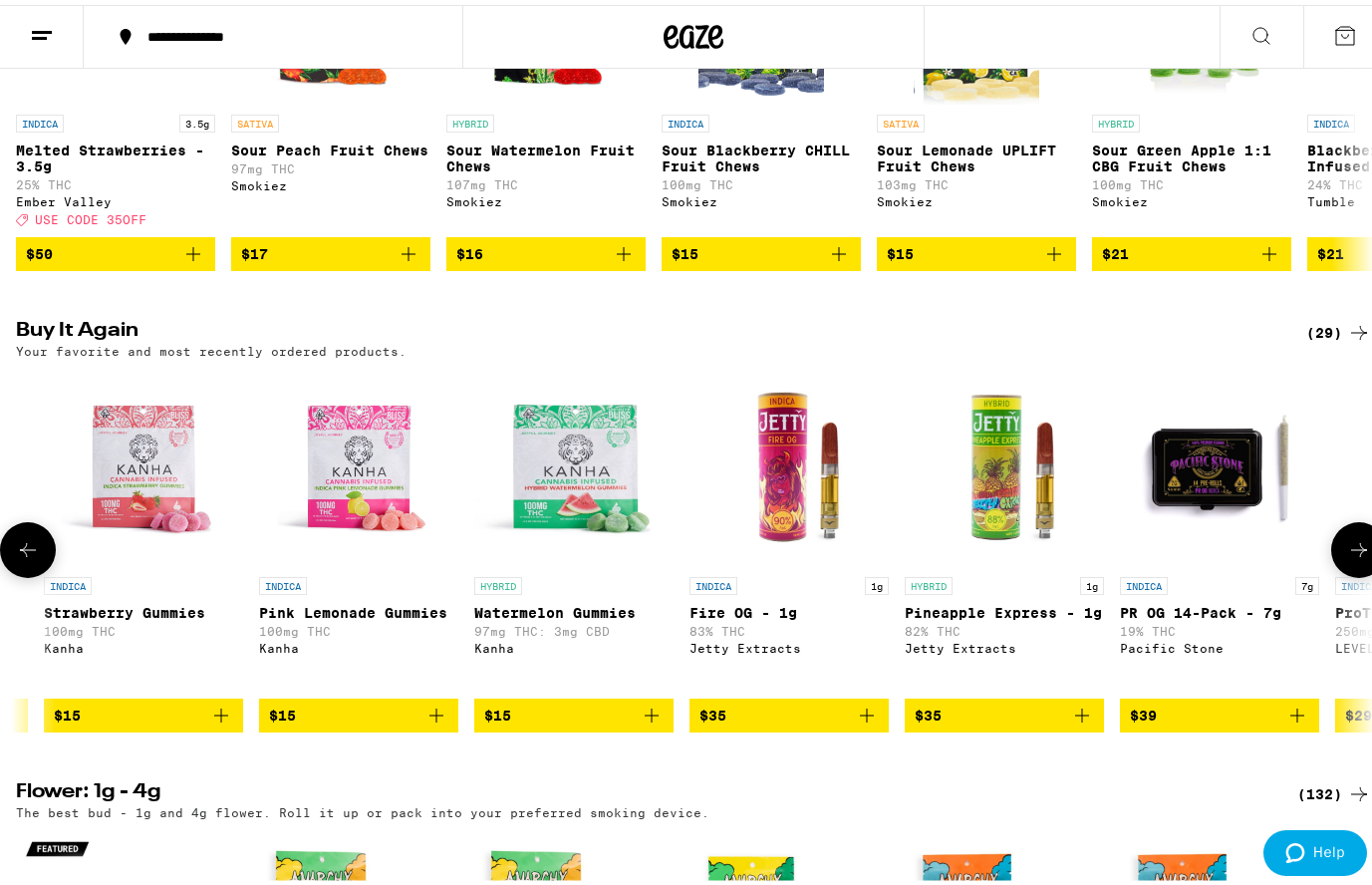 click 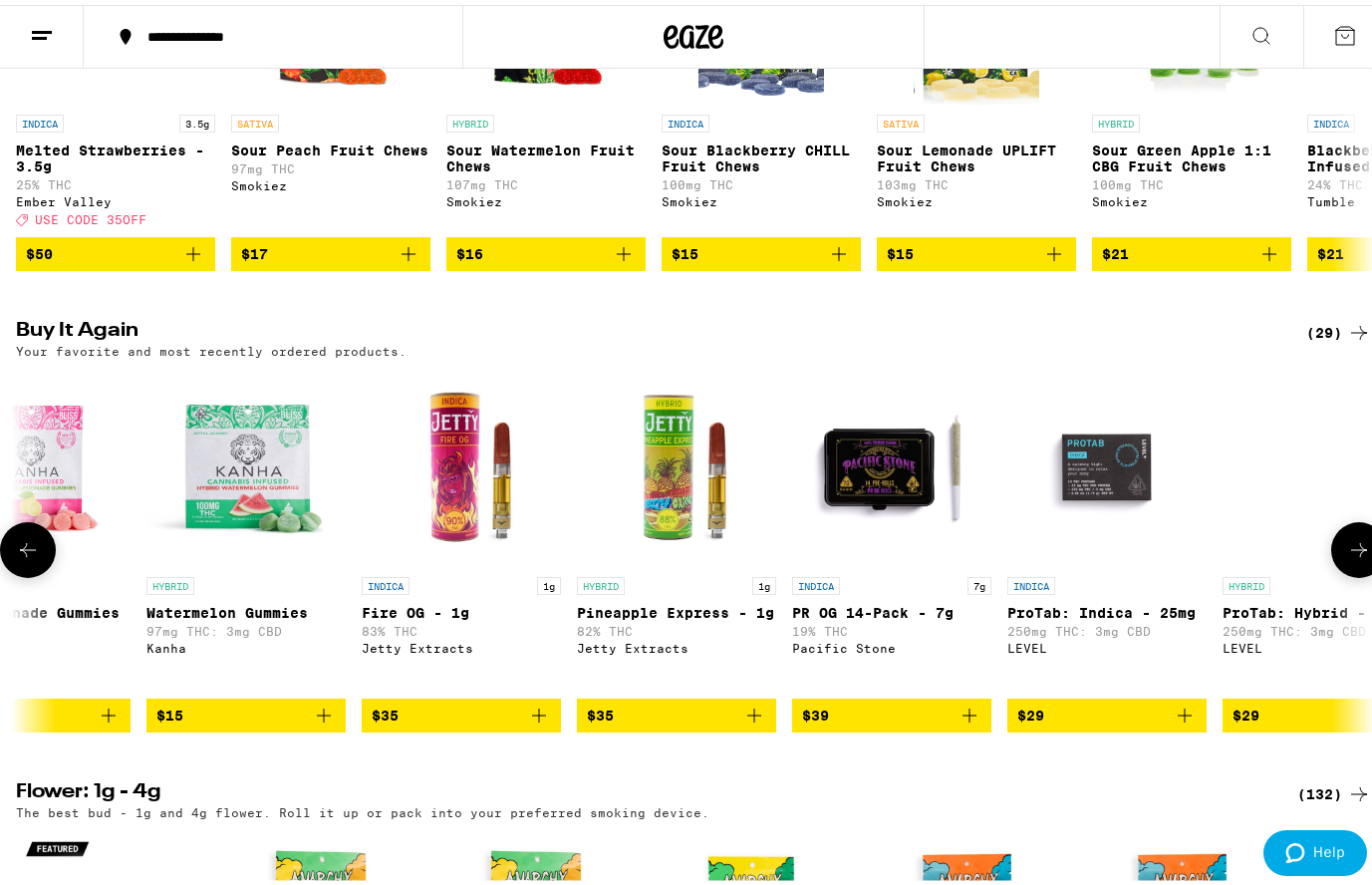 scroll, scrollTop: 0, scrollLeft: 4901, axis: horizontal 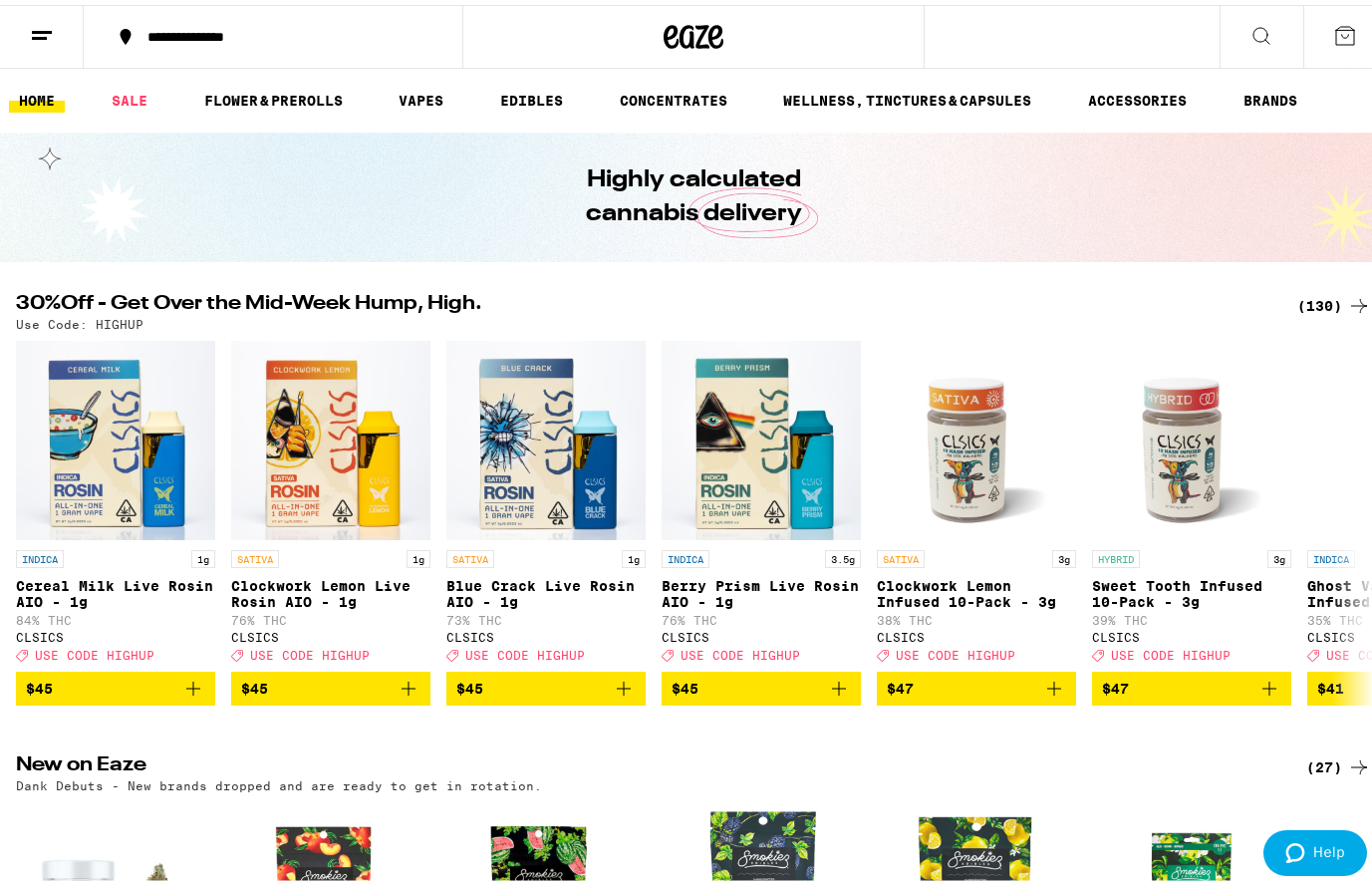 click on "(130)" at bounding box center [1334, 301] 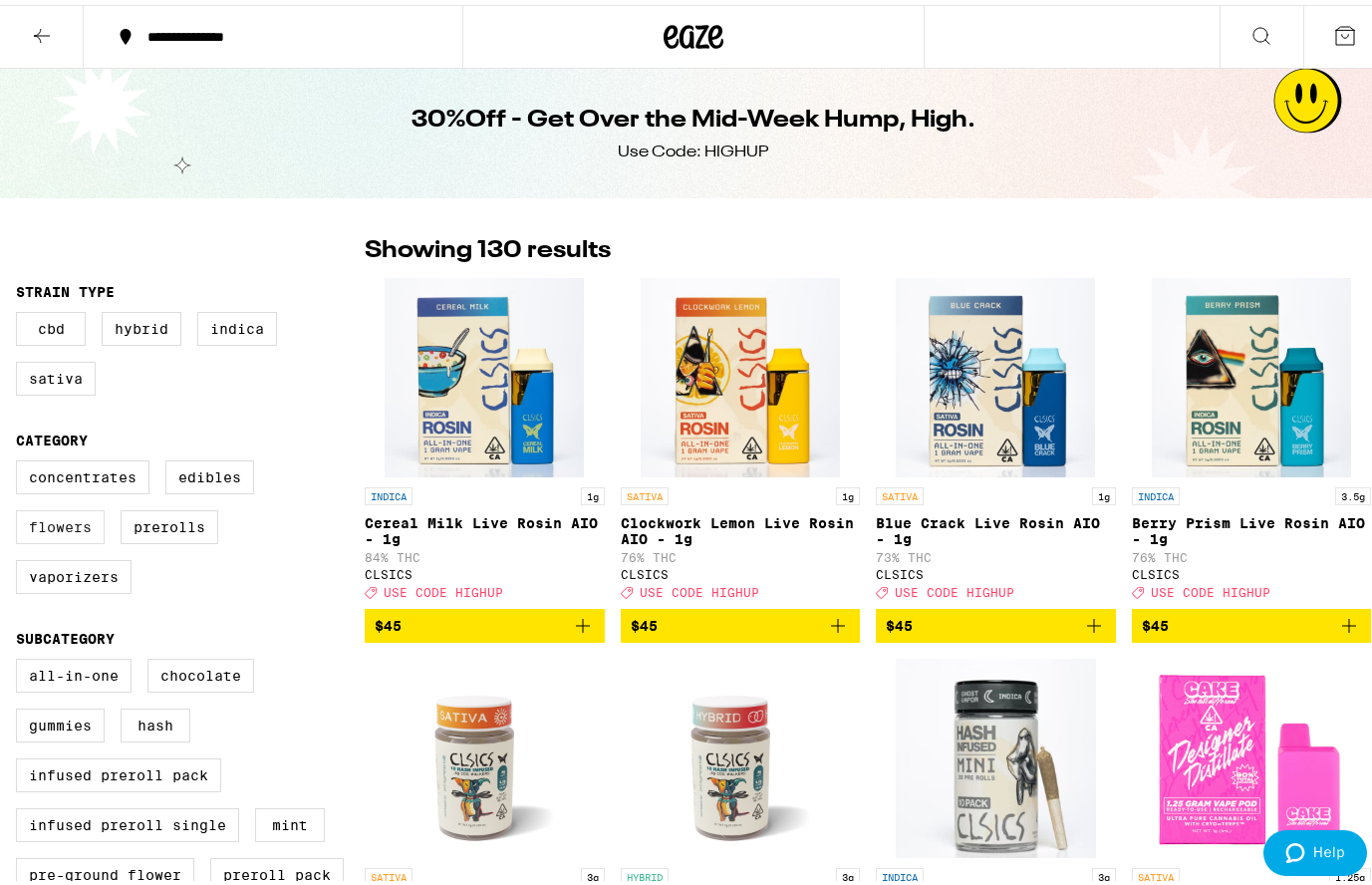 click on "Flowers" at bounding box center (60, 522) 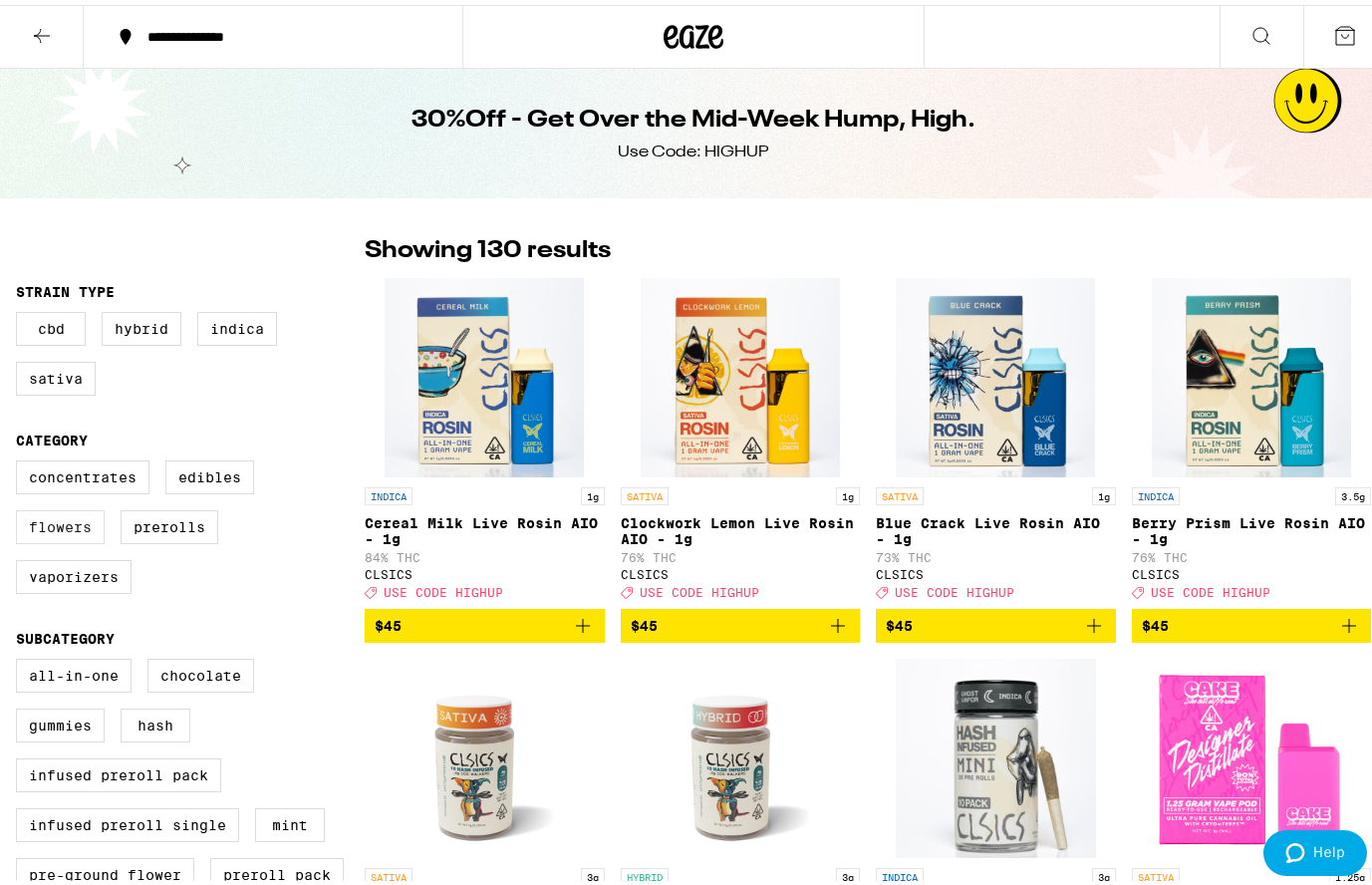 checkbox on "true" 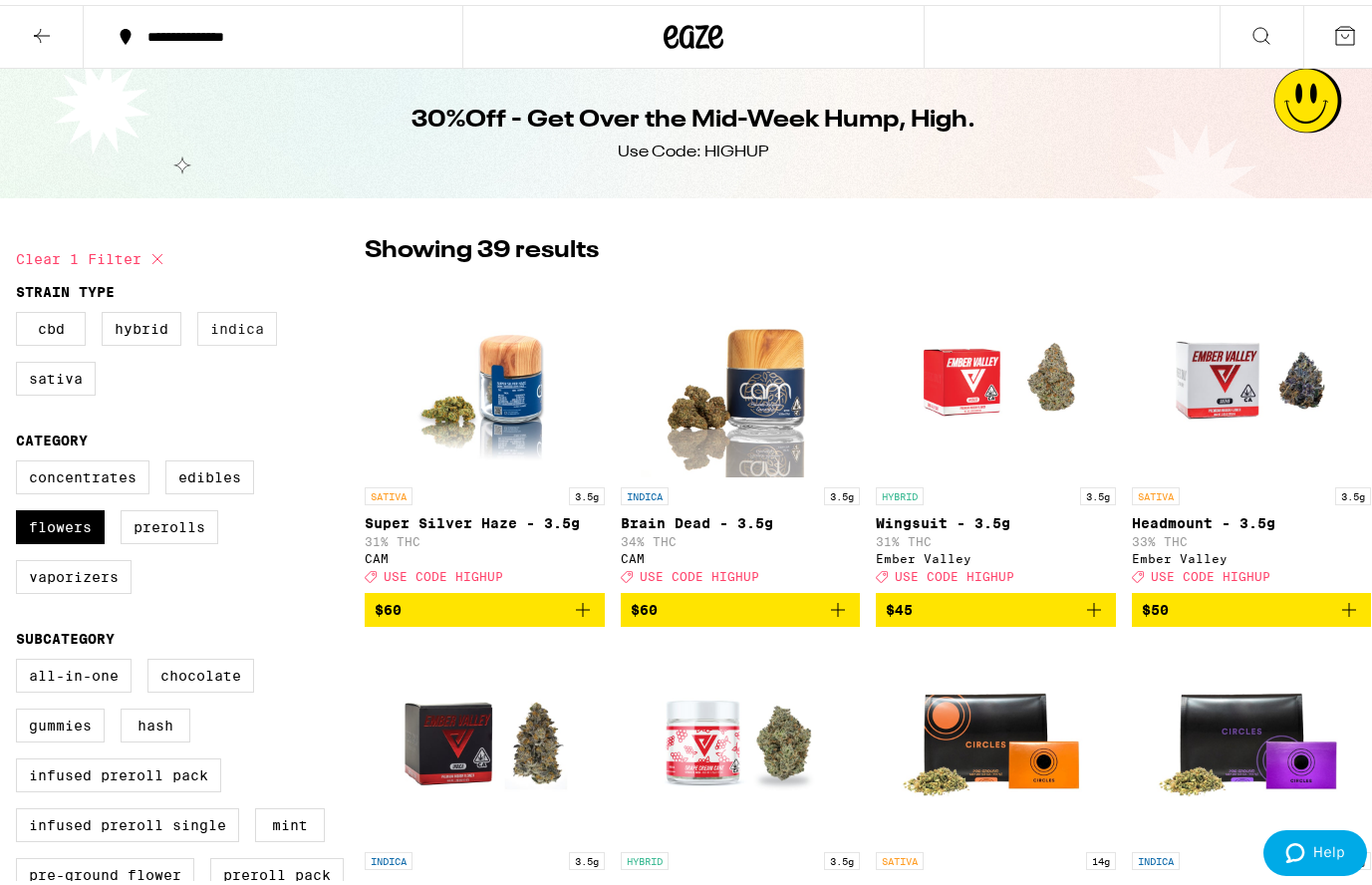 click on "Indica" at bounding box center [237, 324] 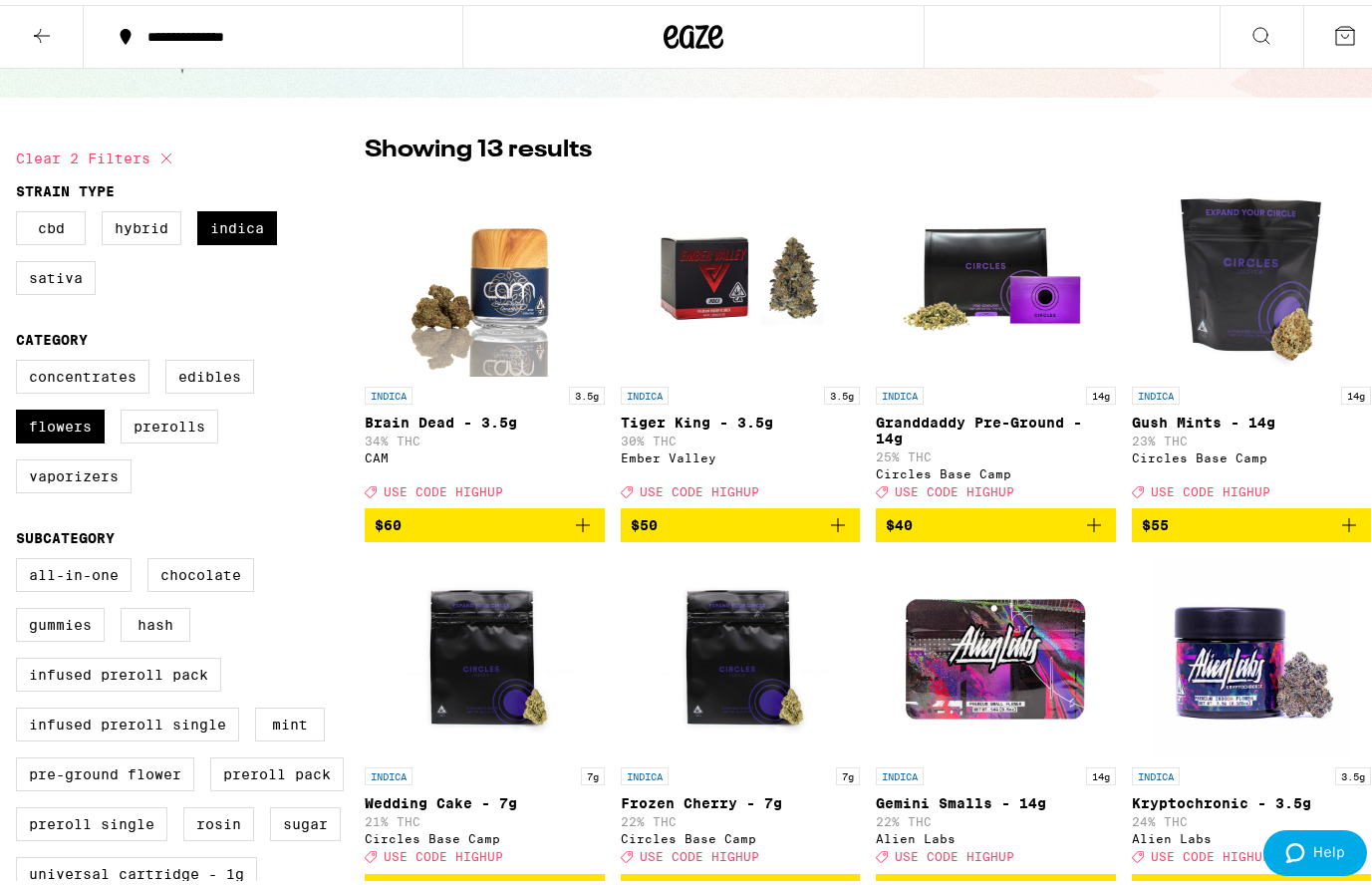 scroll, scrollTop: 100, scrollLeft: 0, axis: vertical 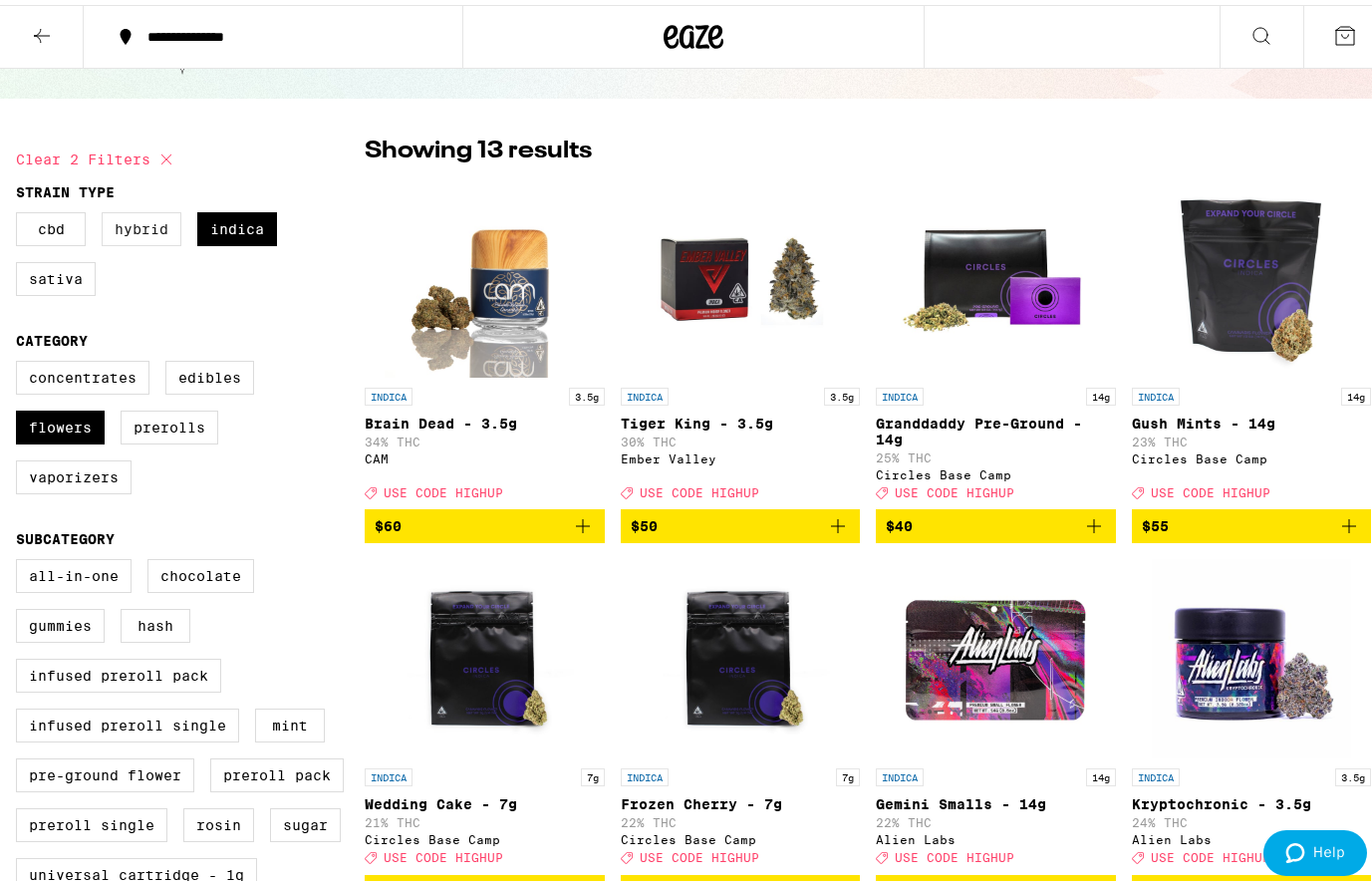 click on "Hybrid" at bounding box center [141, 224] 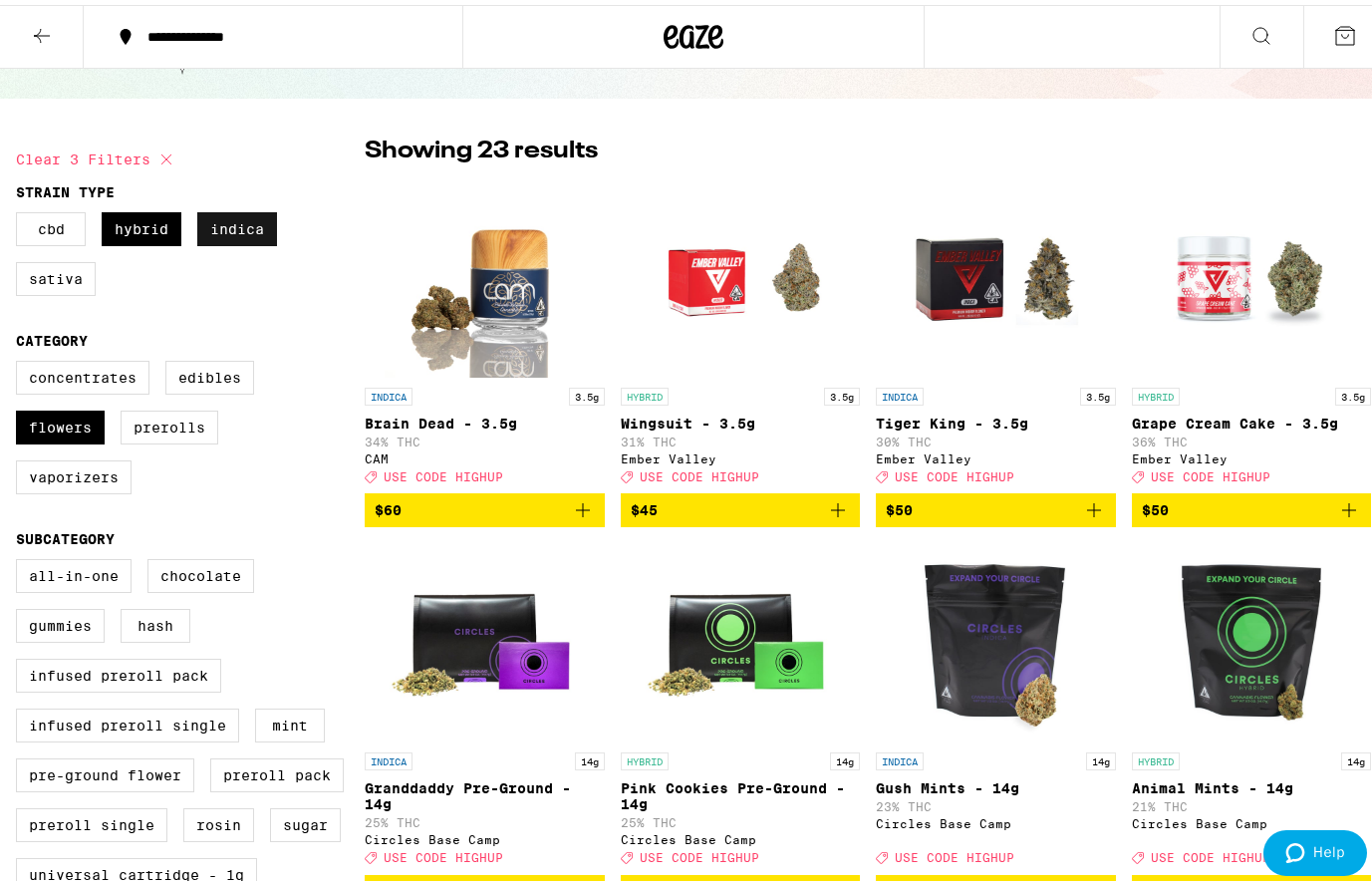 click on "Indica" at bounding box center [237, 224] 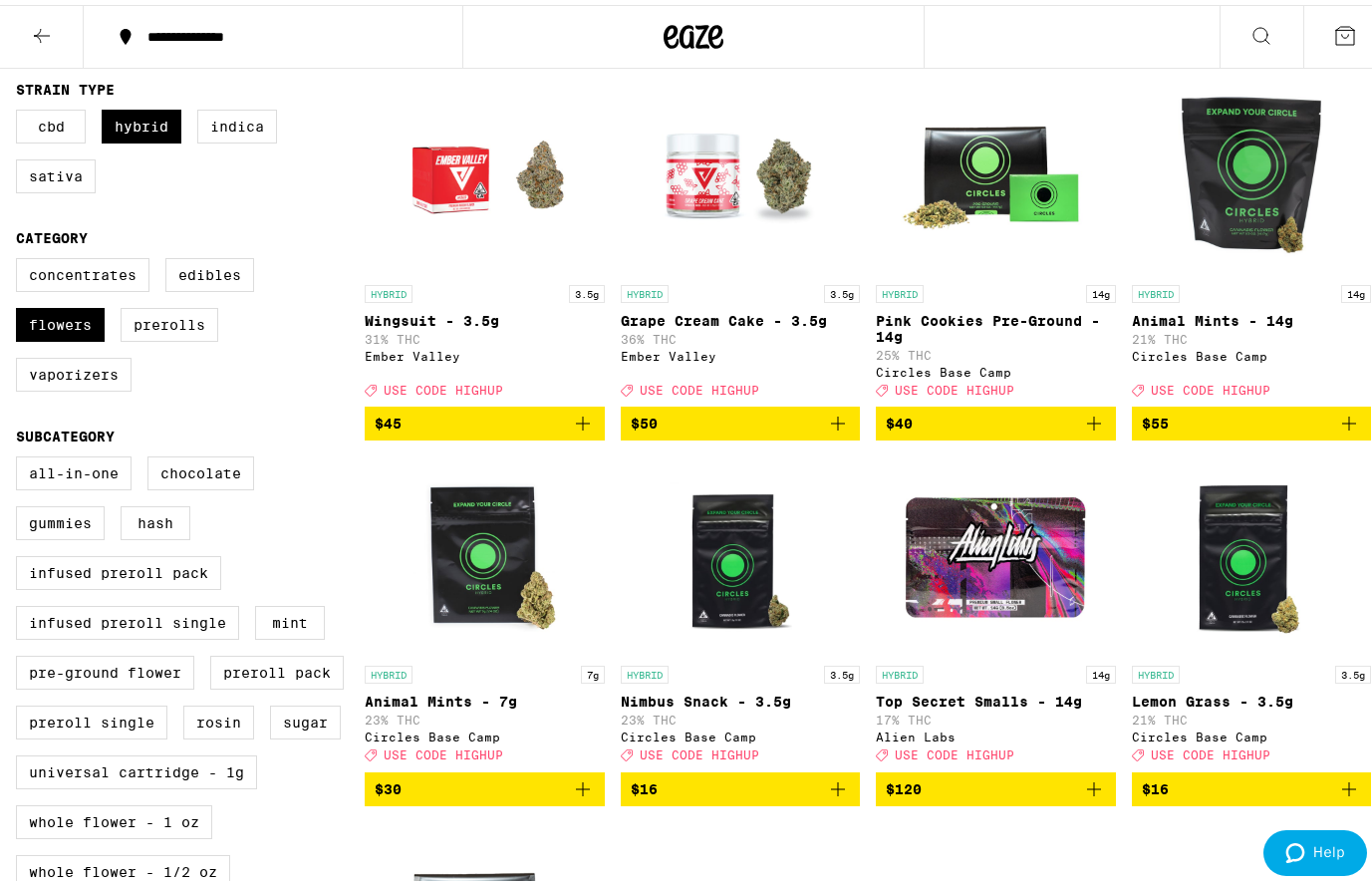 scroll, scrollTop: 199, scrollLeft: 0, axis: vertical 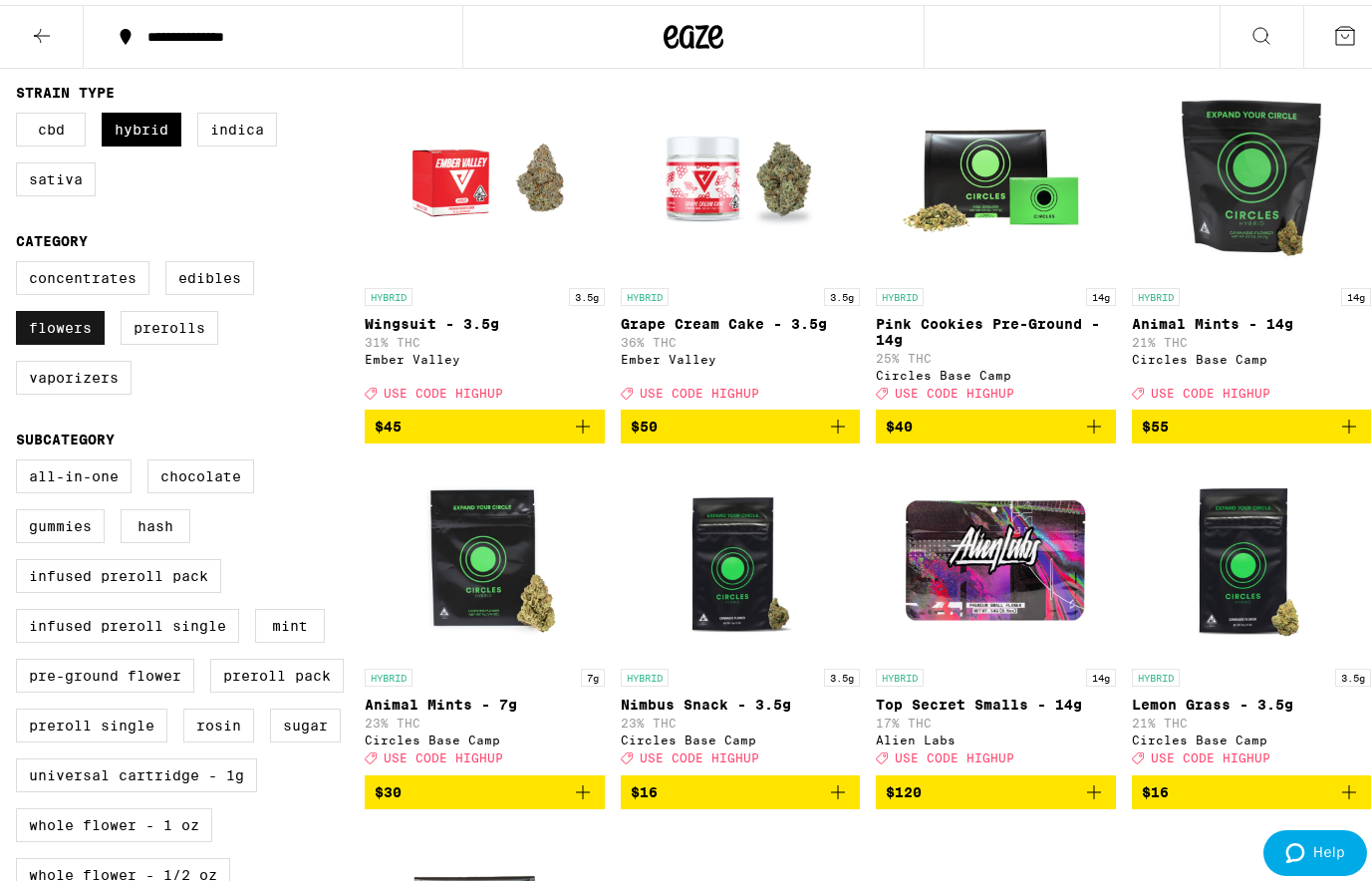 click on "Flowers" at bounding box center [60, 323] 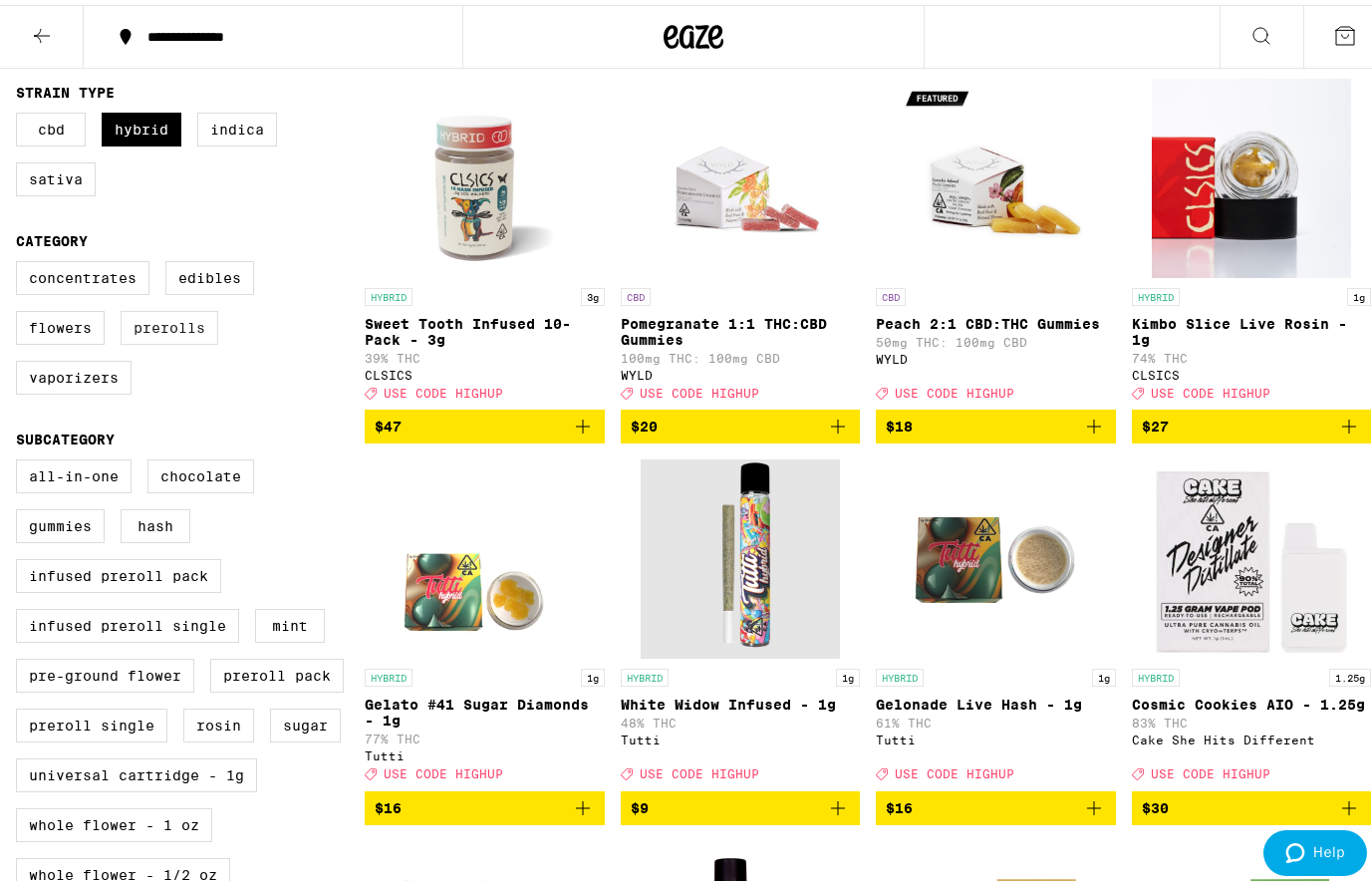 click on "Prerolls" at bounding box center (169, 323) 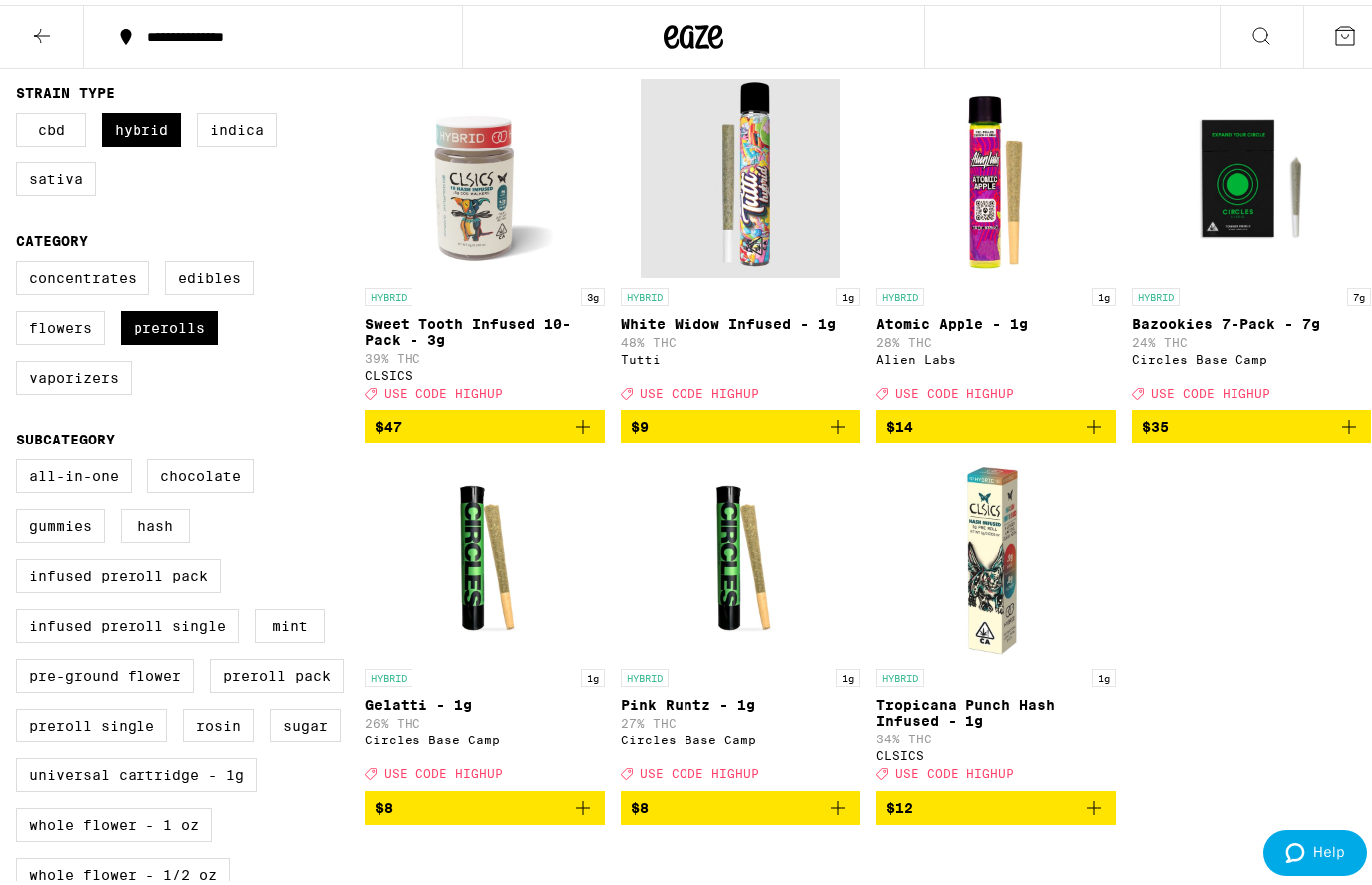 scroll, scrollTop: 100, scrollLeft: 0, axis: vertical 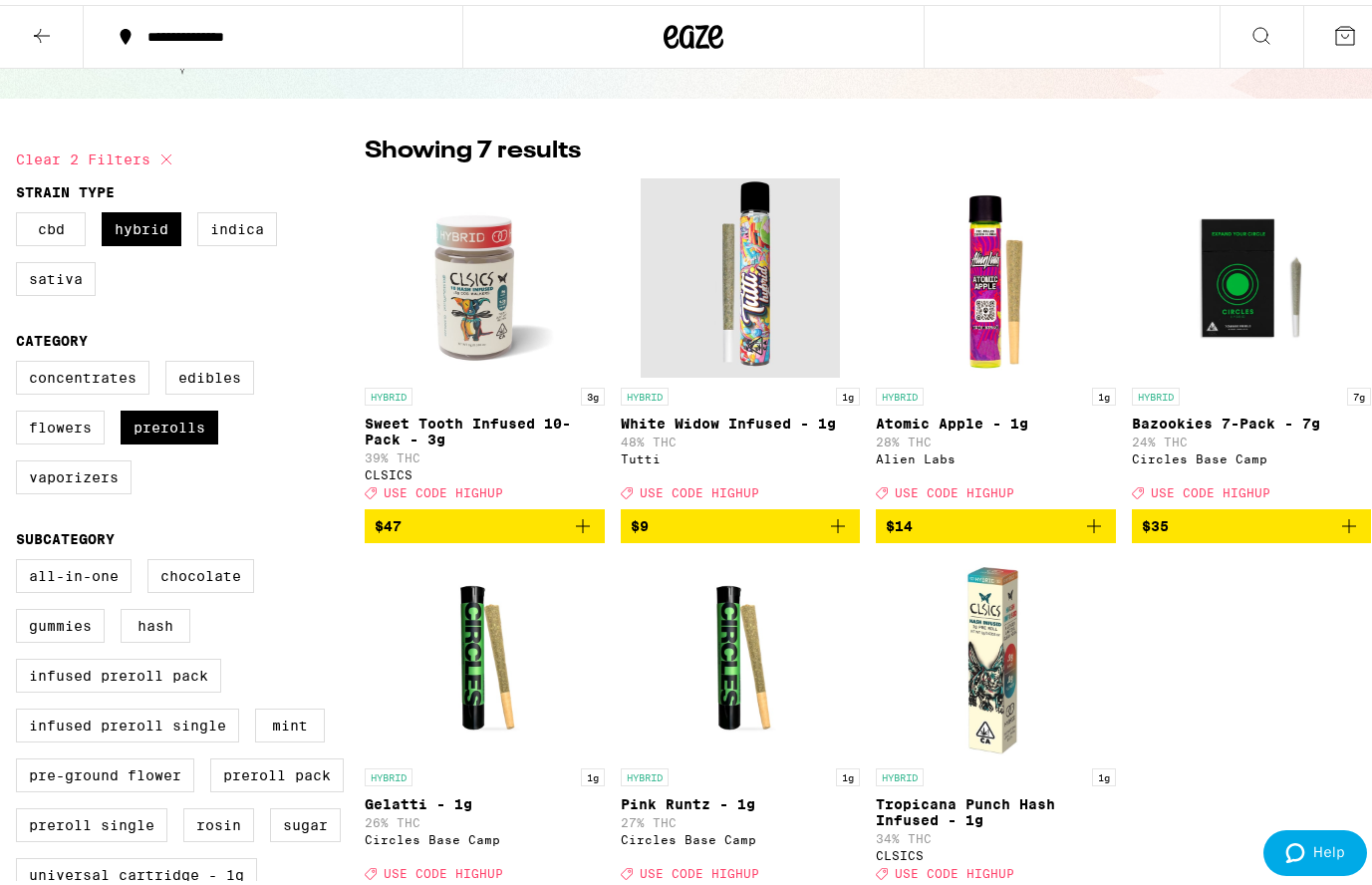 click on "CBD Hybrid Indica Sativa" at bounding box center [190, 257] 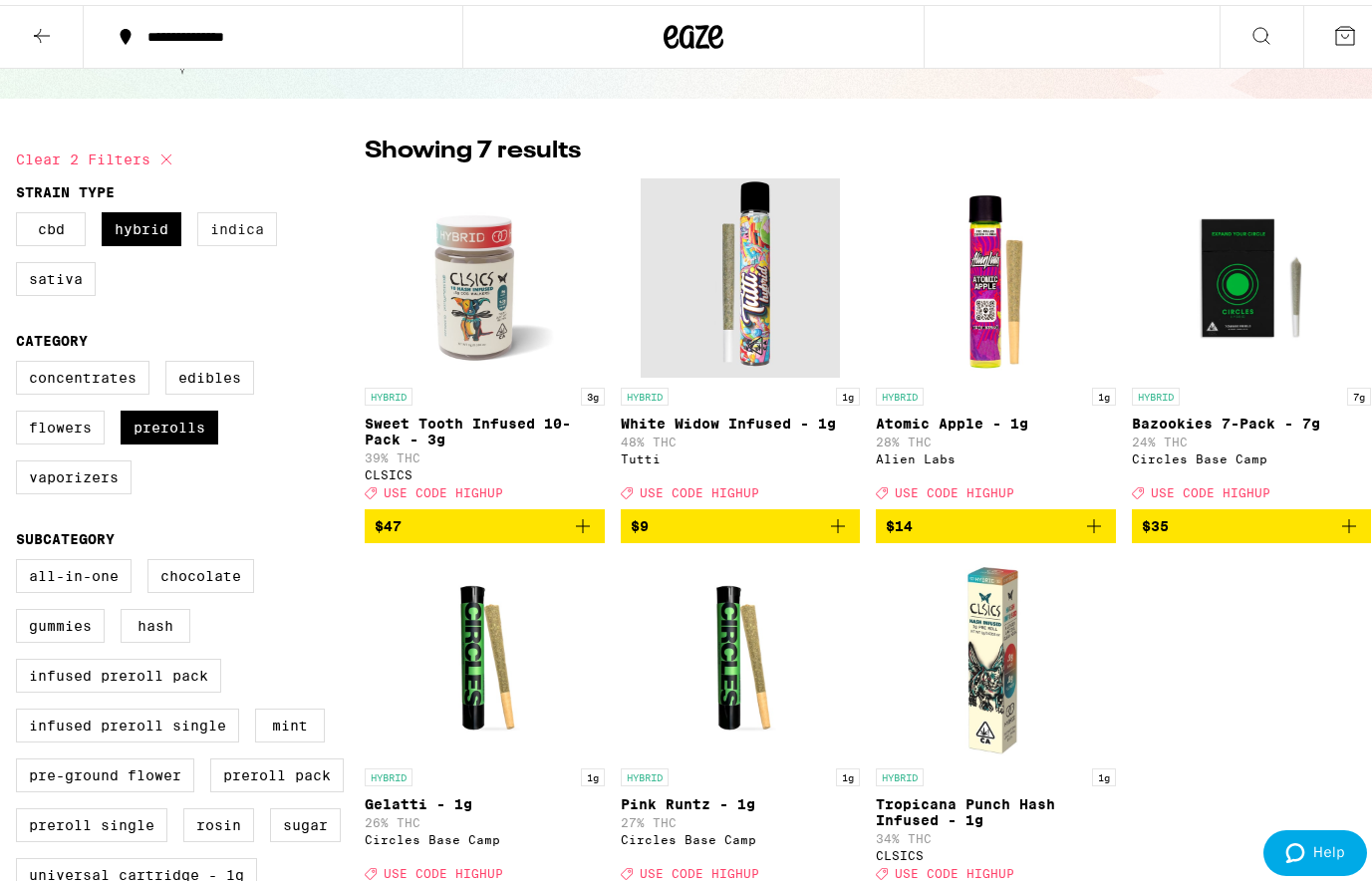 click on "Indica" at bounding box center [237, 224] 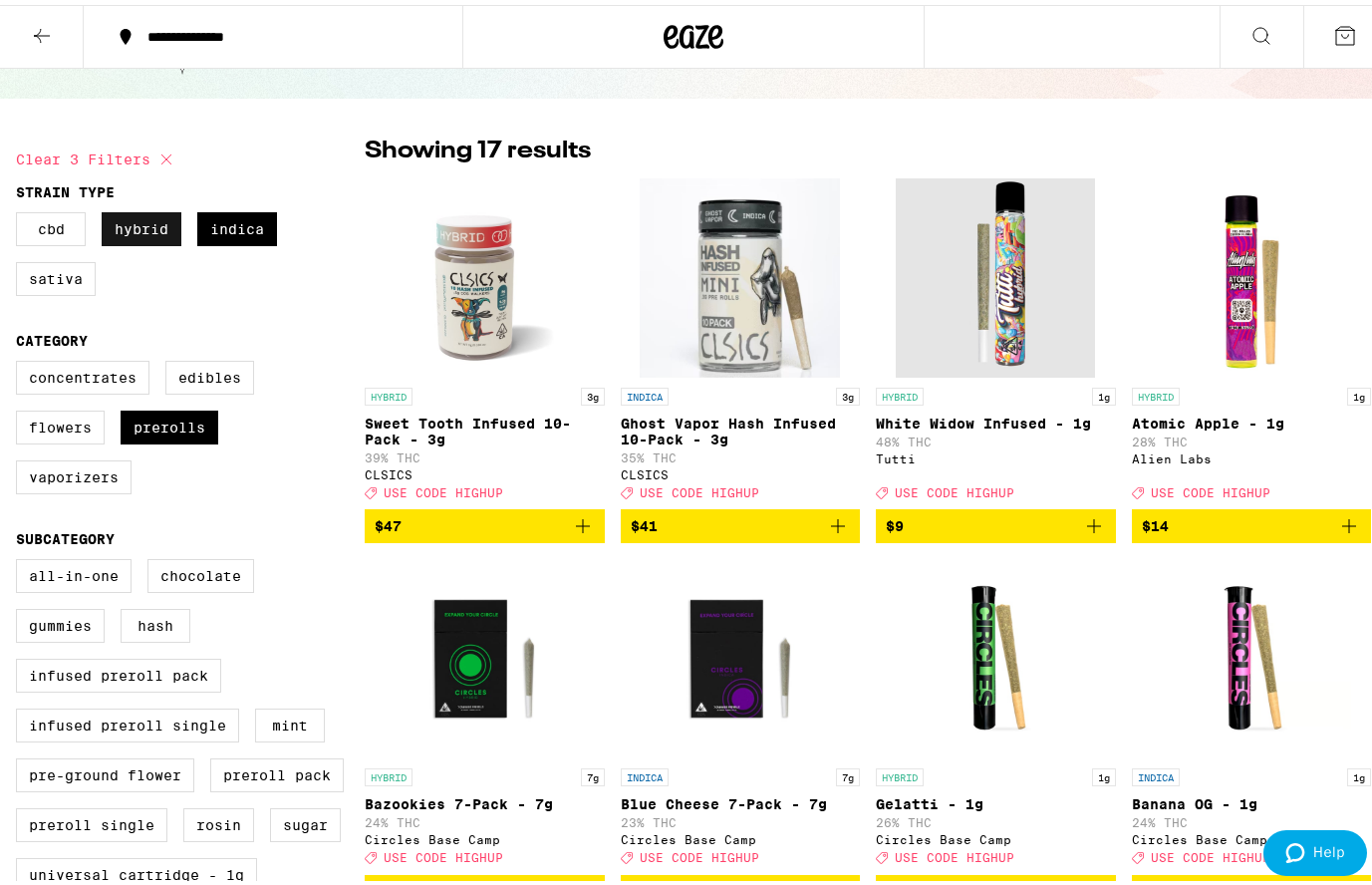 click on "Hybrid" at bounding box center [141, 224] 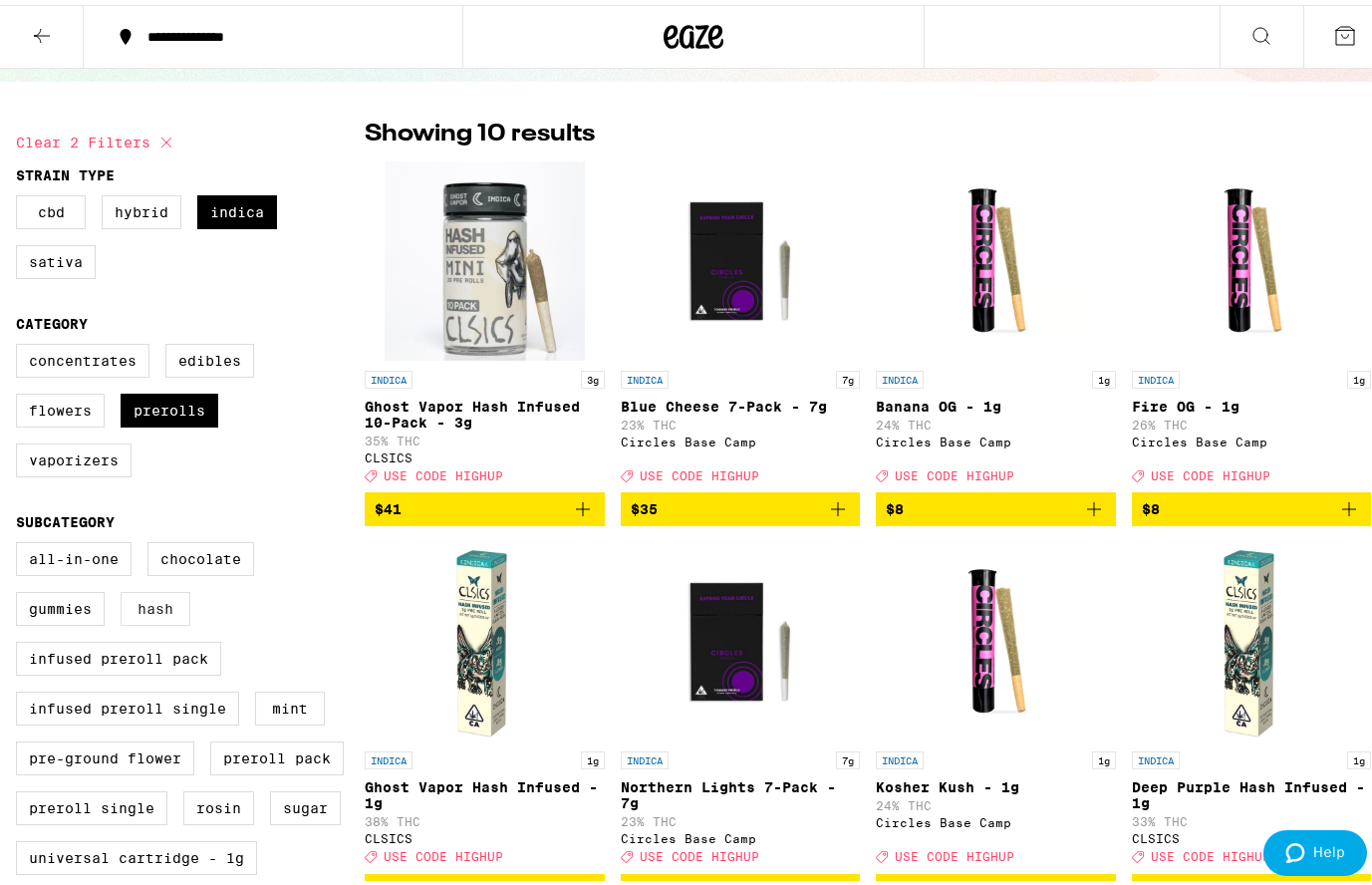 scroll, scrollTop: 0, scrollLeft: 0, axis: both 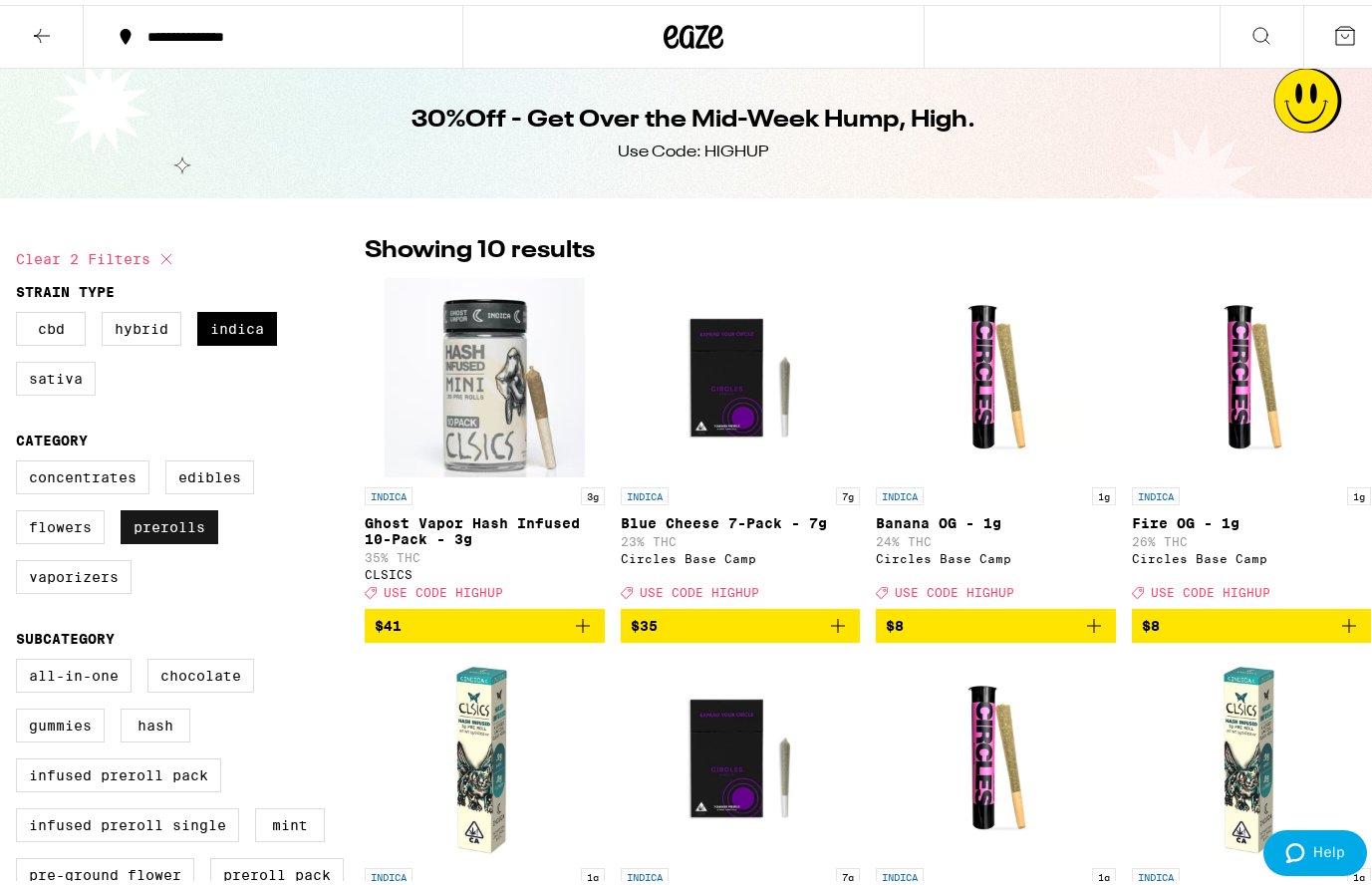 click on "Prerolls" at bounding box center (169, 522) 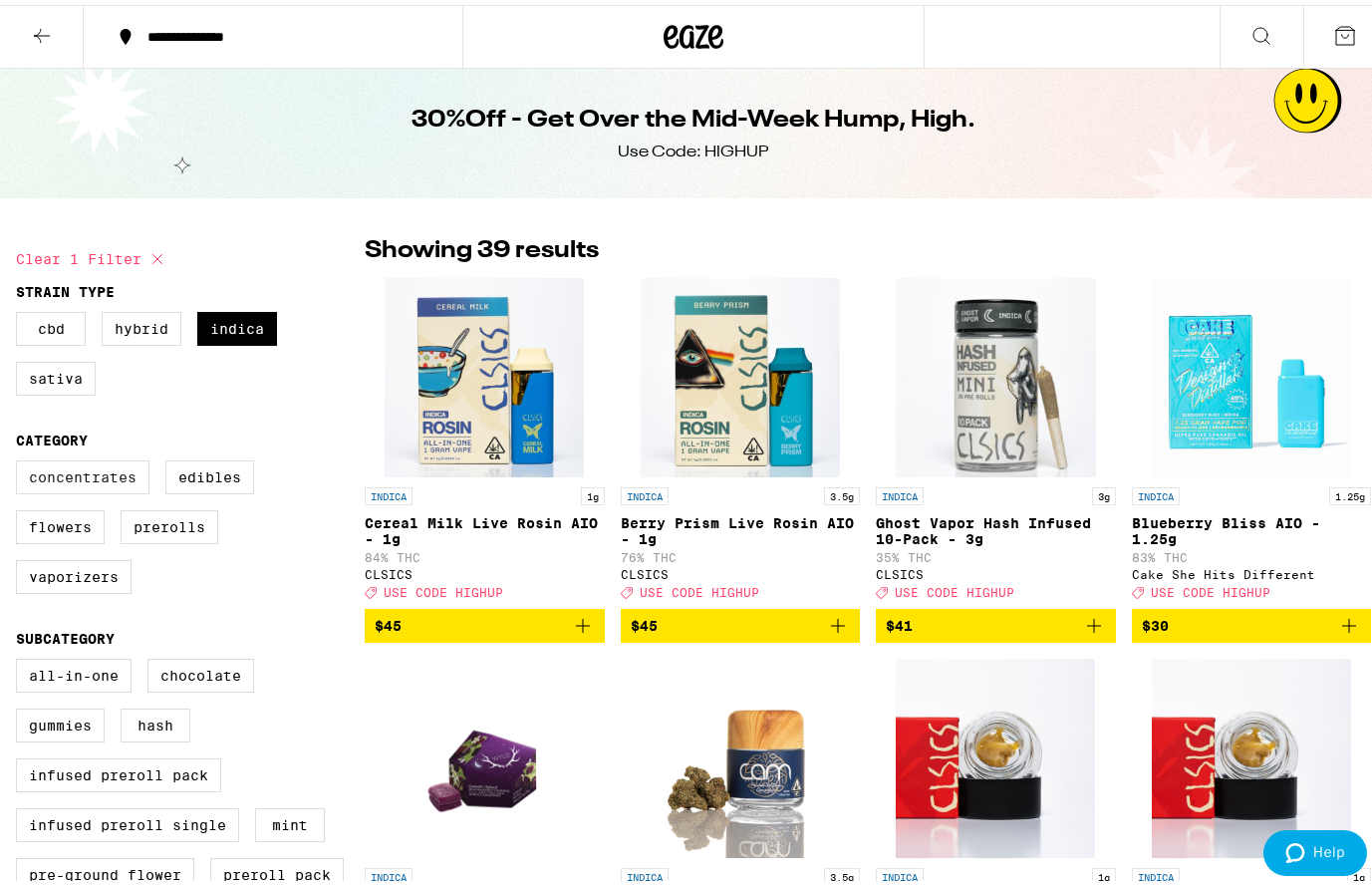 click on "Concentrates" at bounding box center [83, 472] 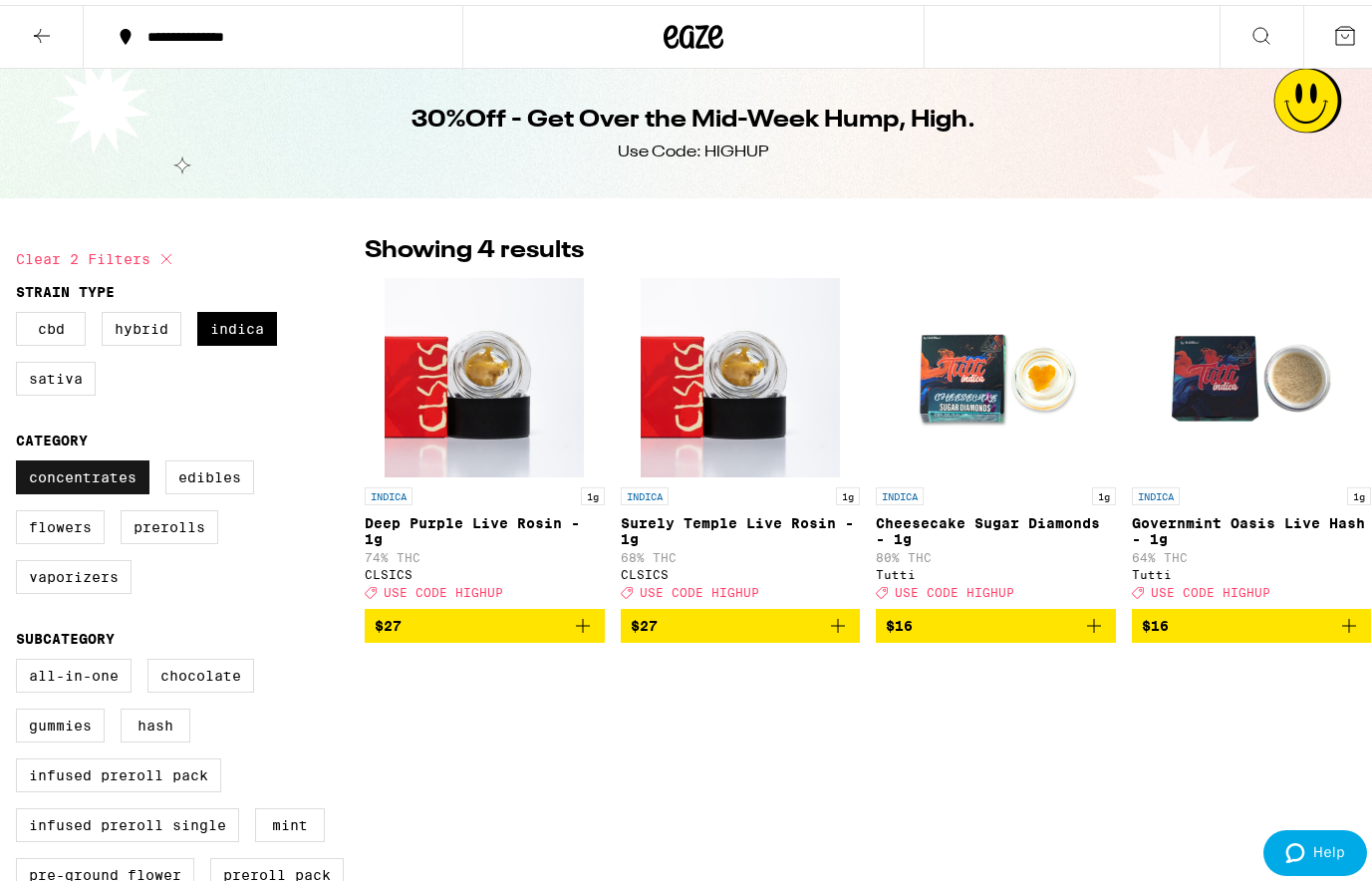 click on "Concentrates" at bounding box center (83, 472) 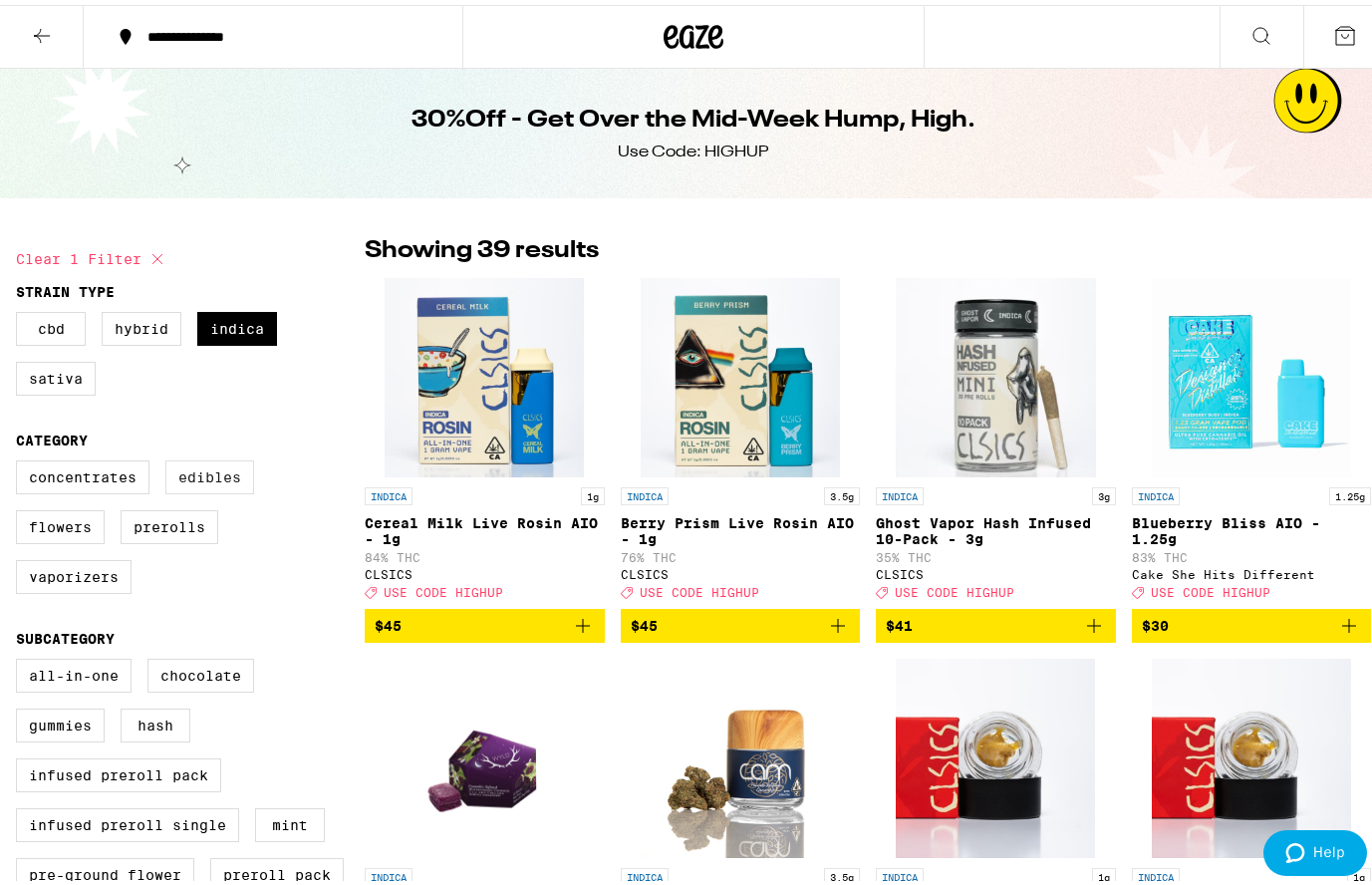 click on "Edibles" at bounding box center (209, 472) 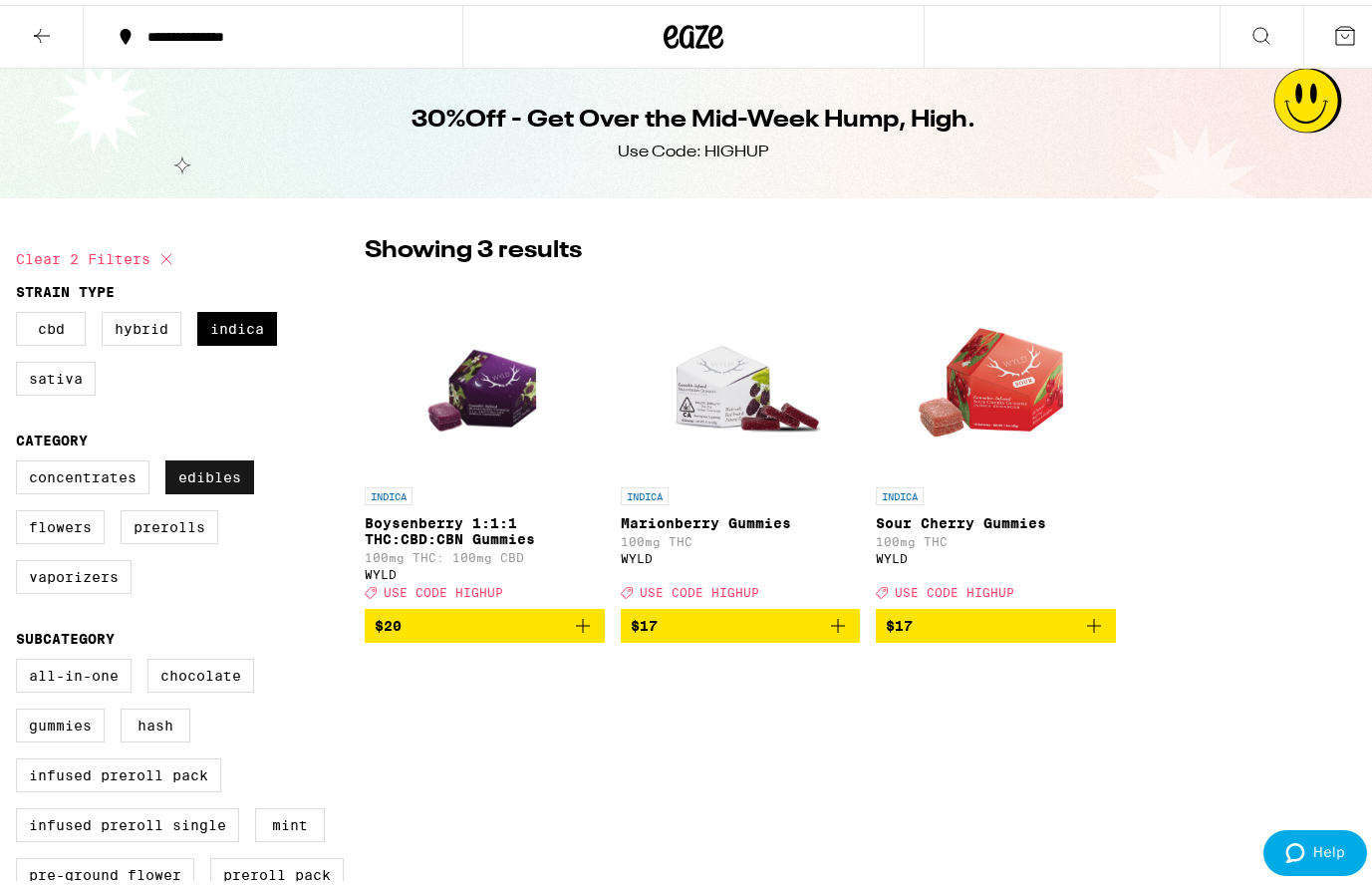 click on "Edibles" at bounding box center (209, 472) 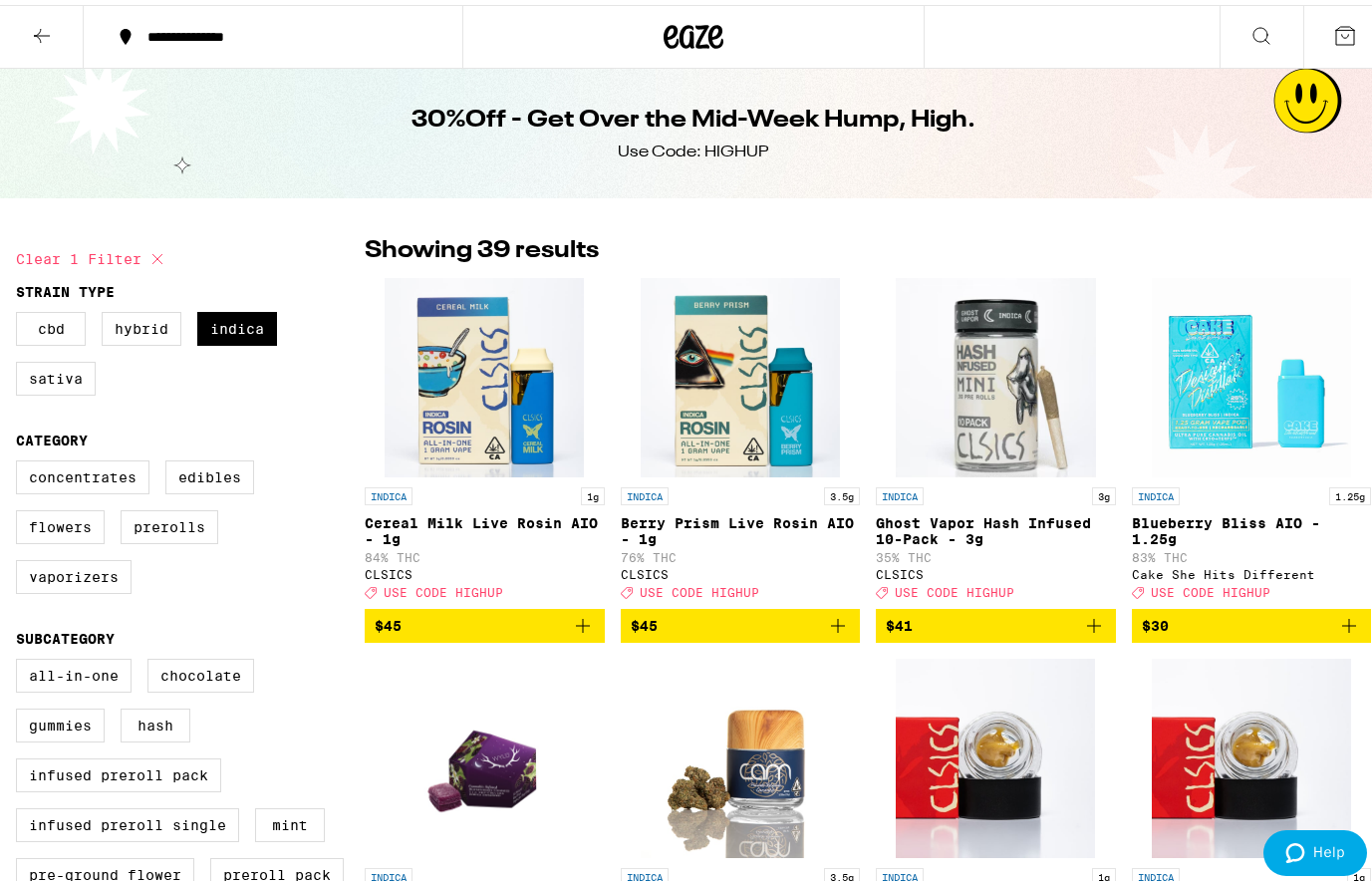 click 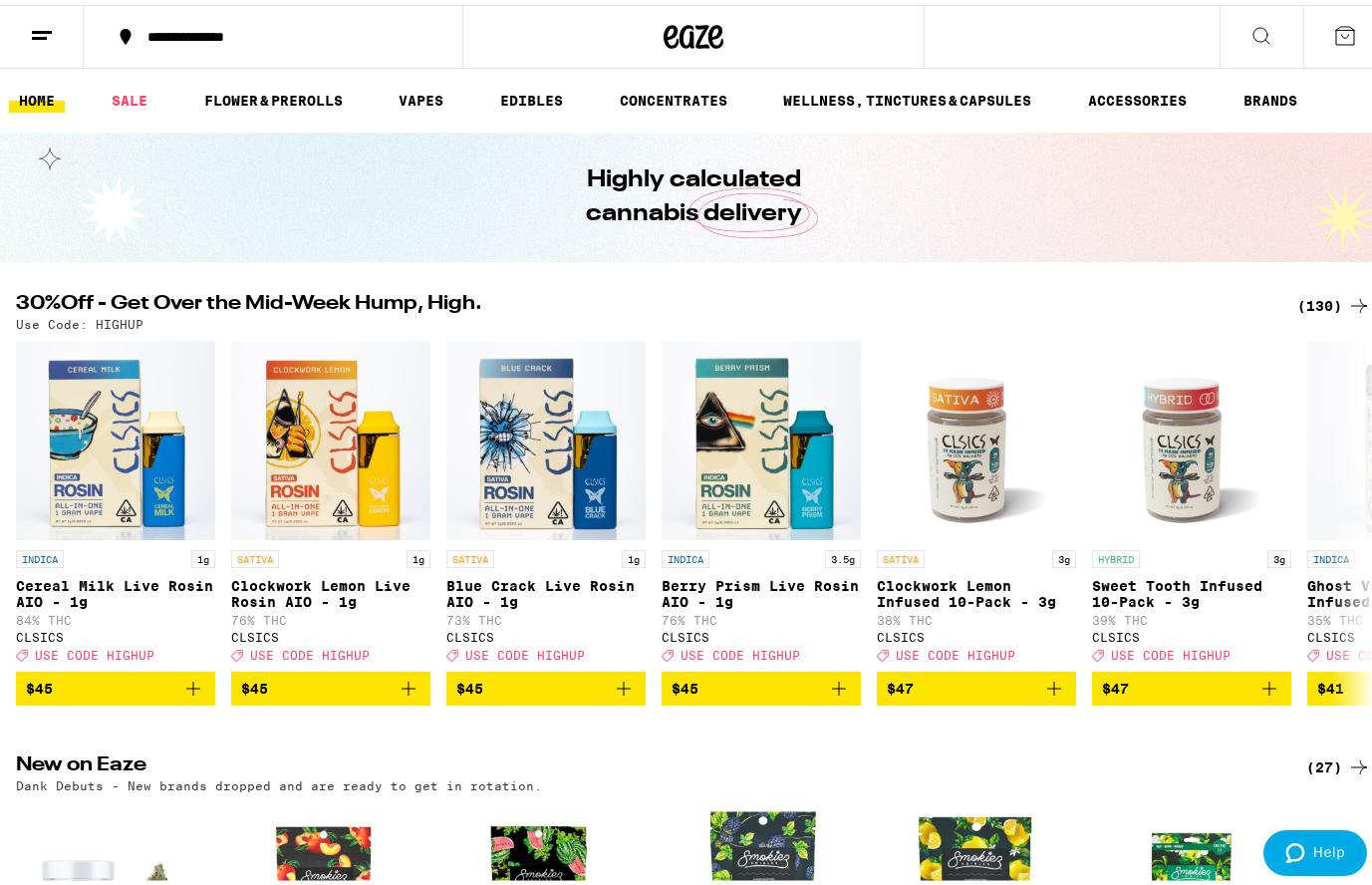 scroll, scrollTop: 0, scrollLeft: 0, axis: both 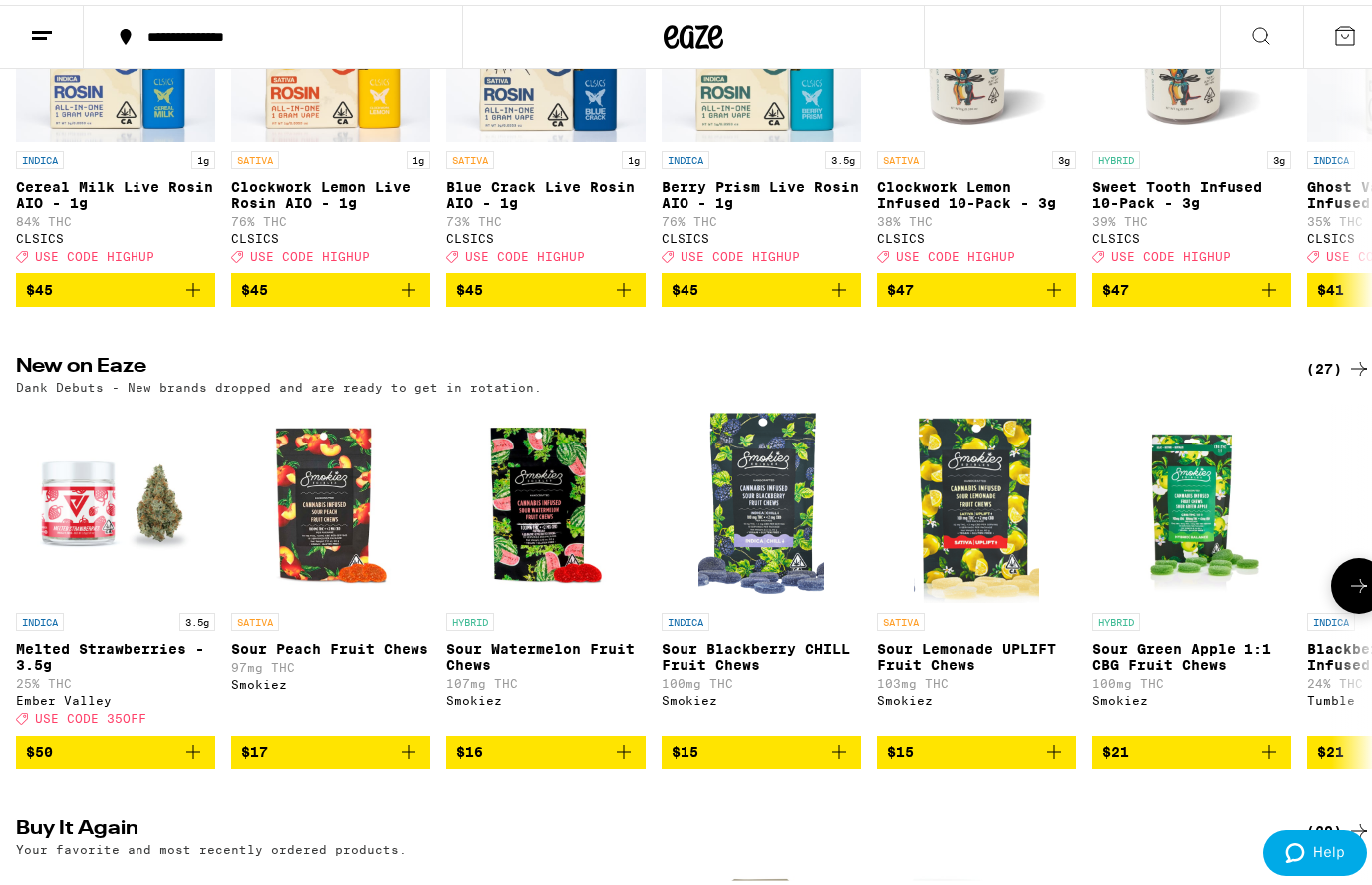 click 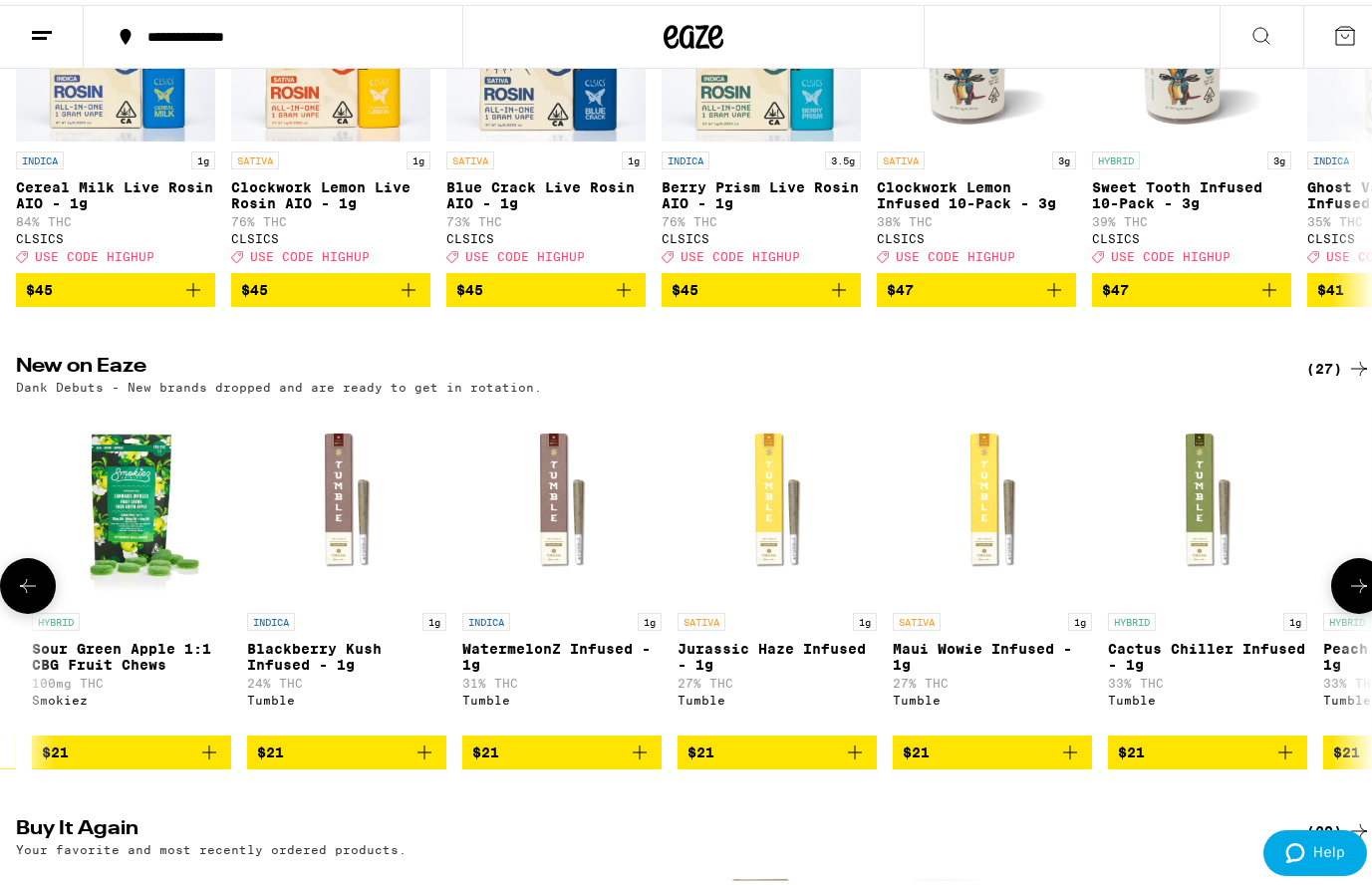 scroll, scrollTop: 0, scrollLeft: 1123, axis: horizontal 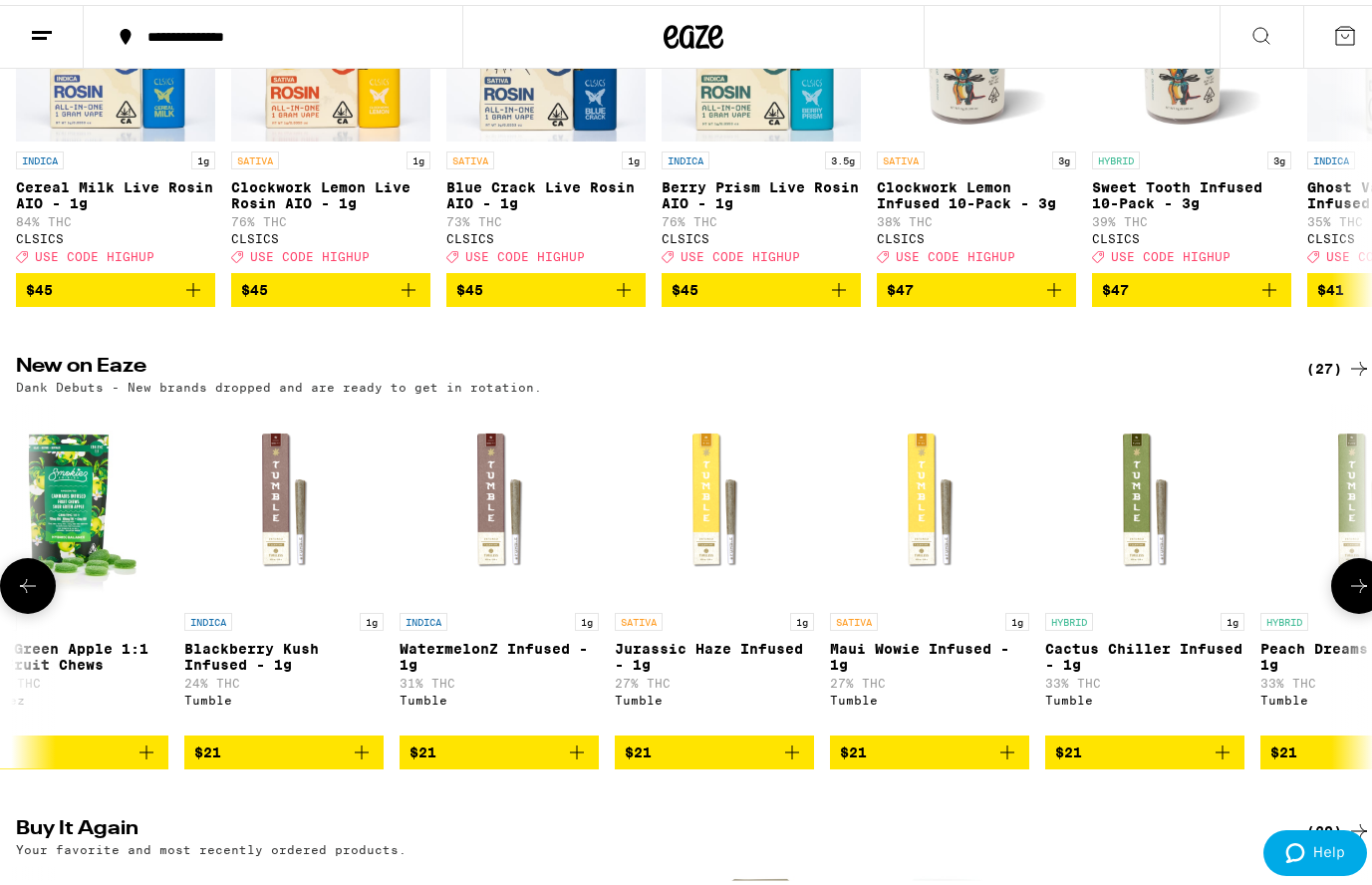 click 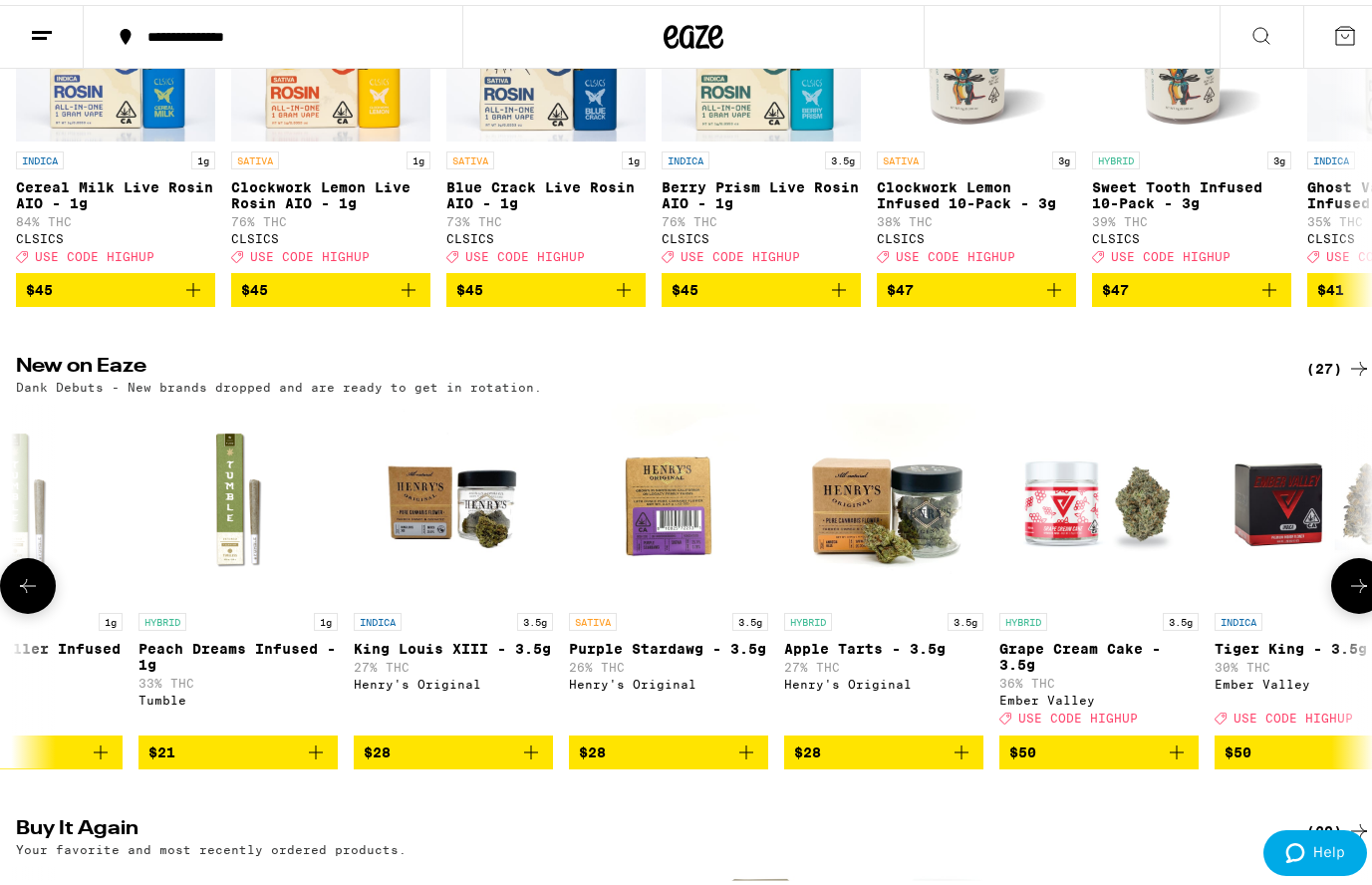 scroll, scrollTop: 0, scrollLeft: 2246, axis: horizontal 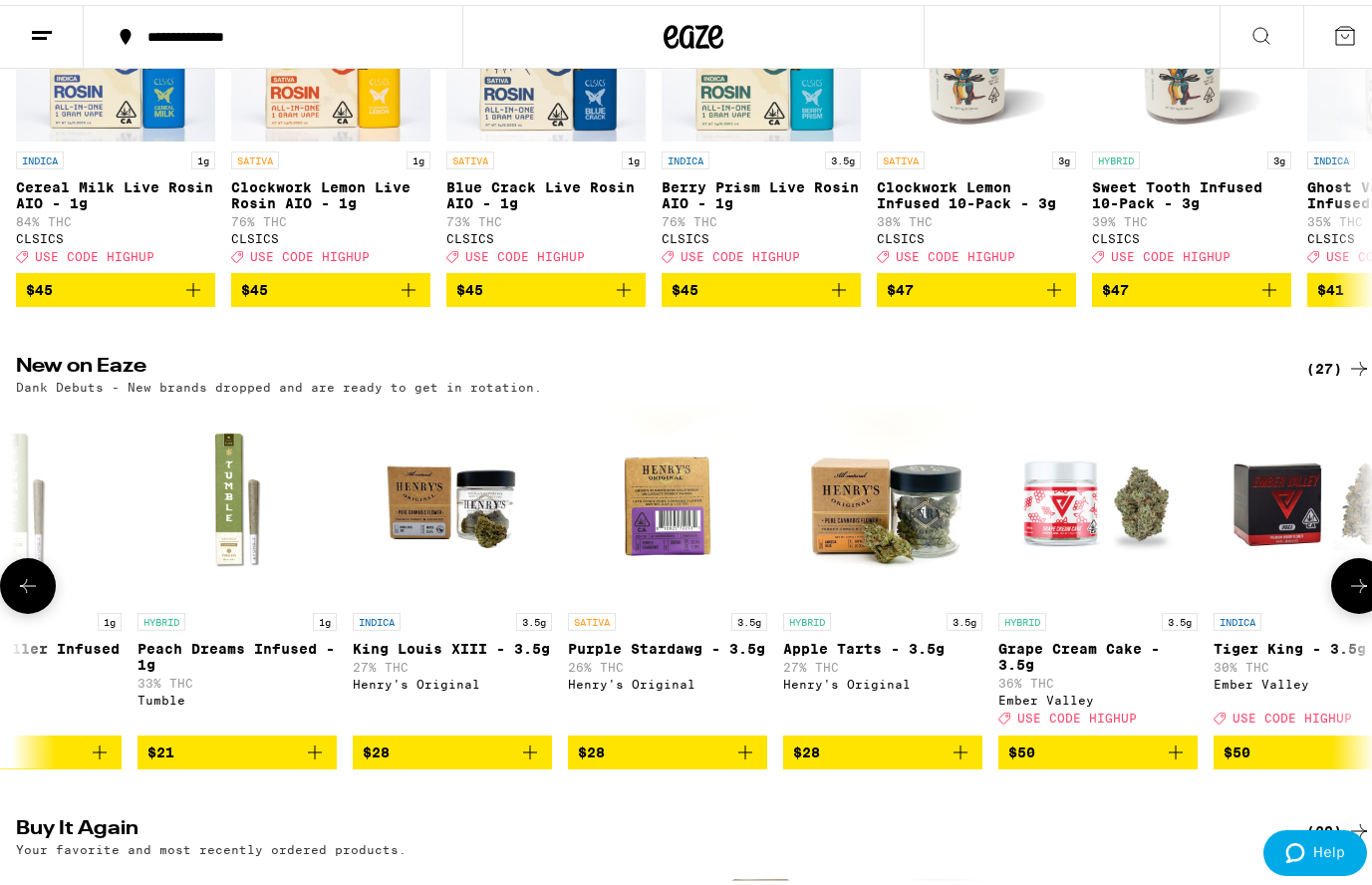 click 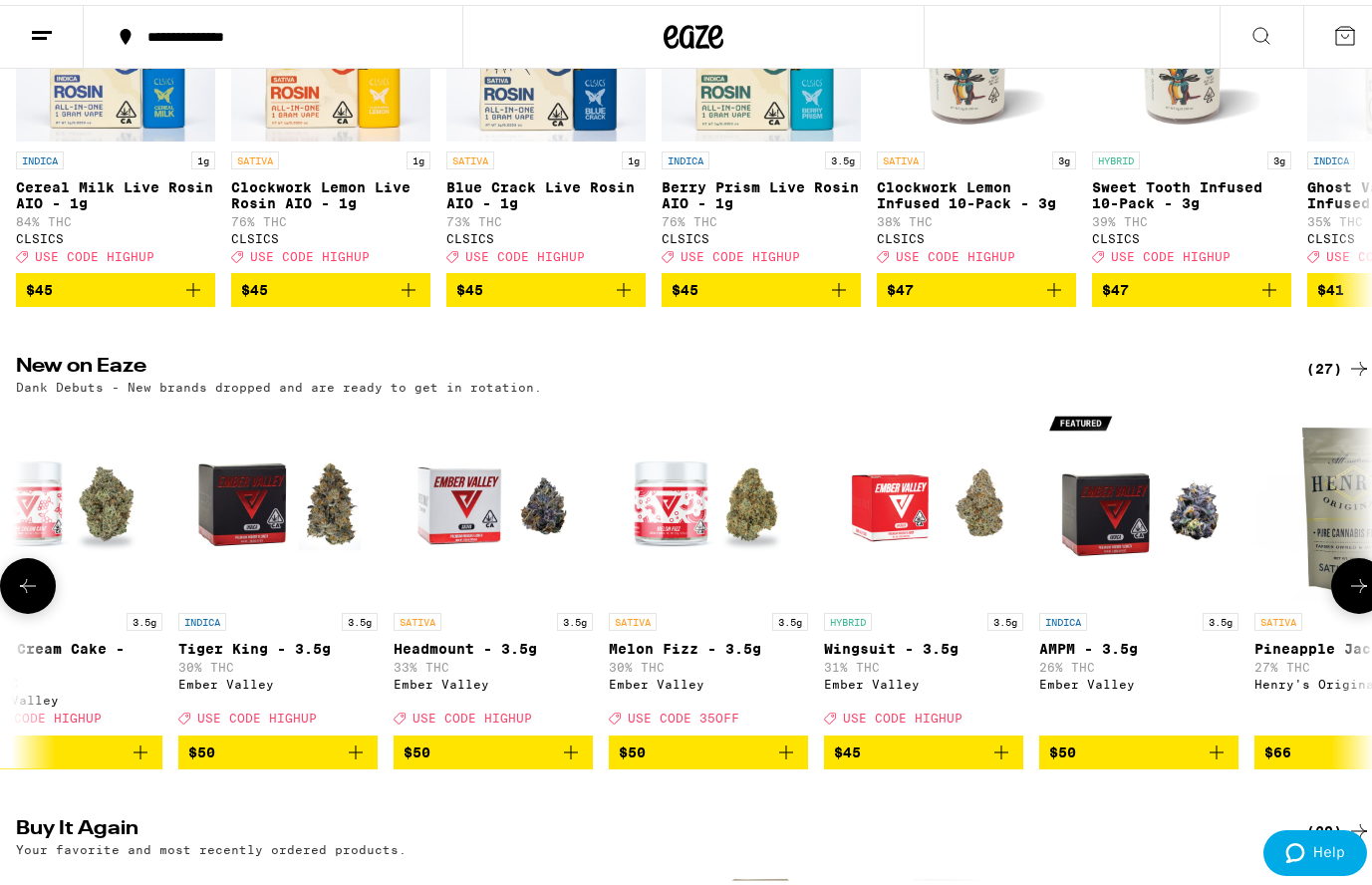 scroll, scrollTop: 0, scrollLeft: 3369, axis: horizontal 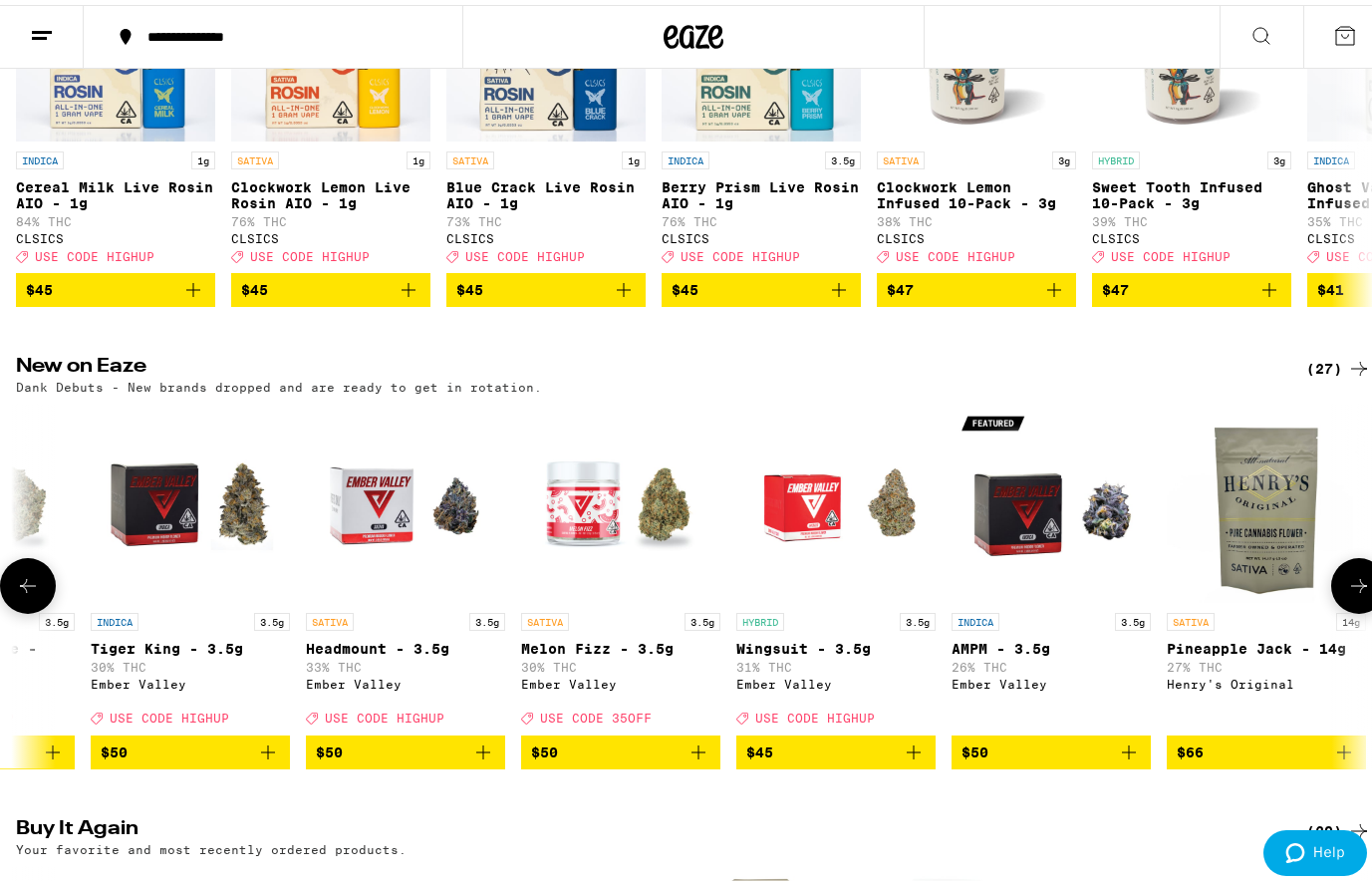 click 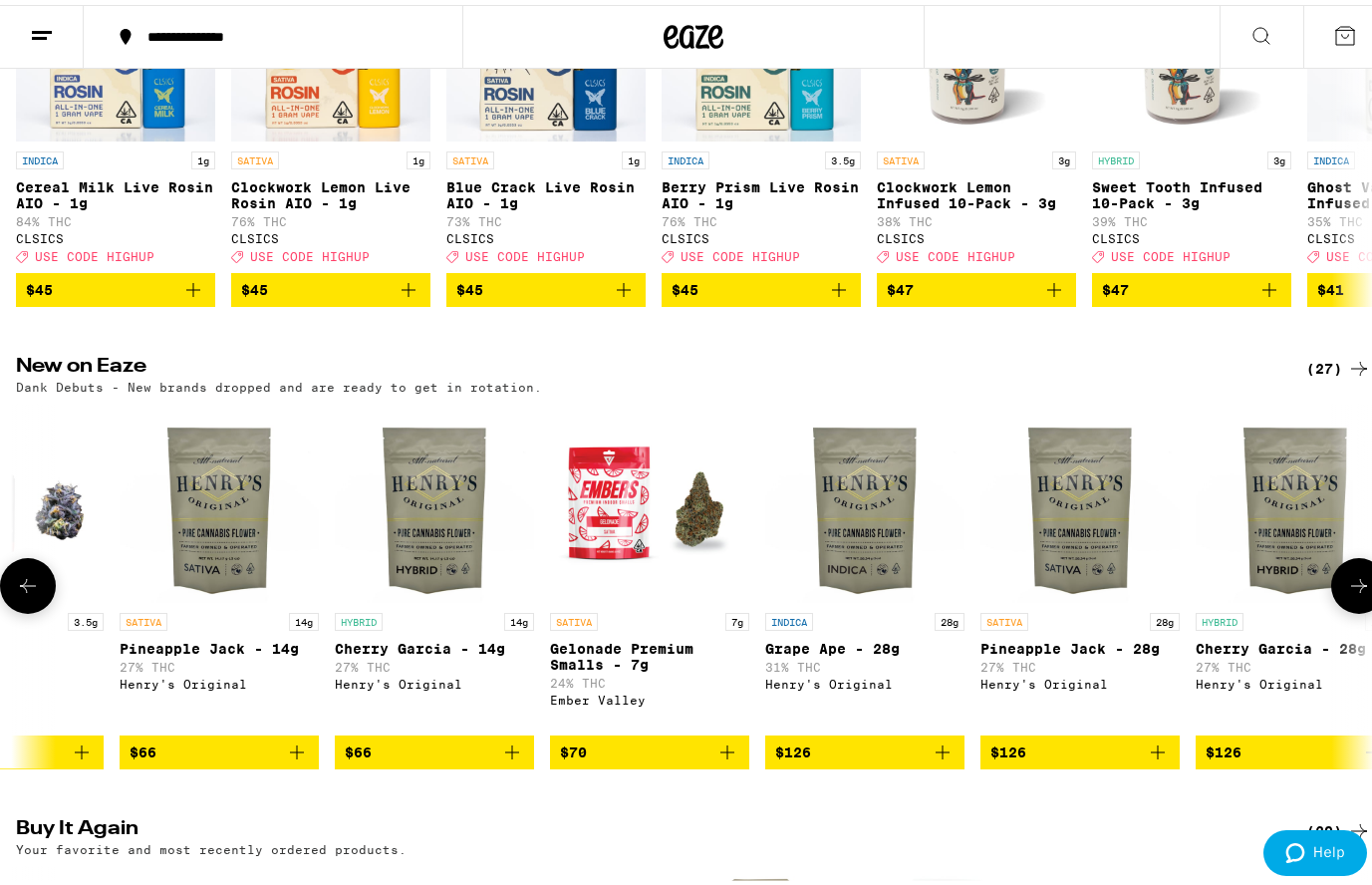 scroll, scrollTop: 0, scrollLeft: 4471, axis: horizontal 